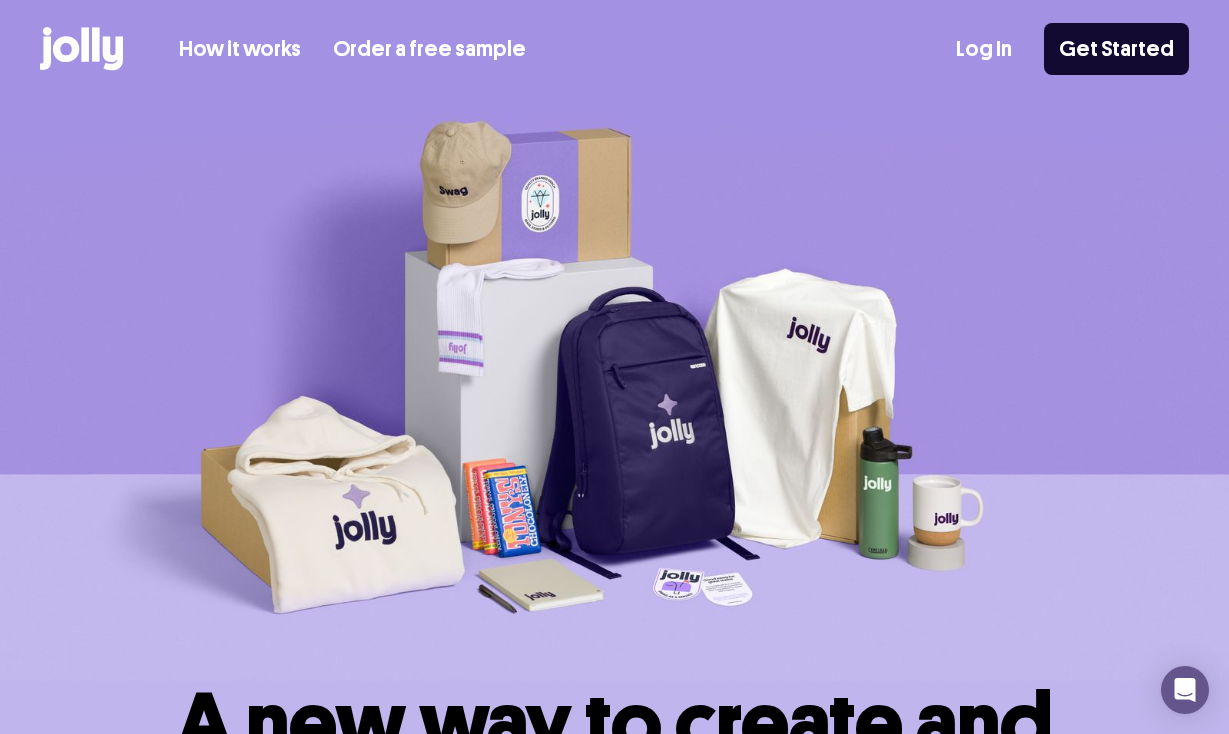 scroll, scrollTop: 0, scrollLeft: 0, axis: both 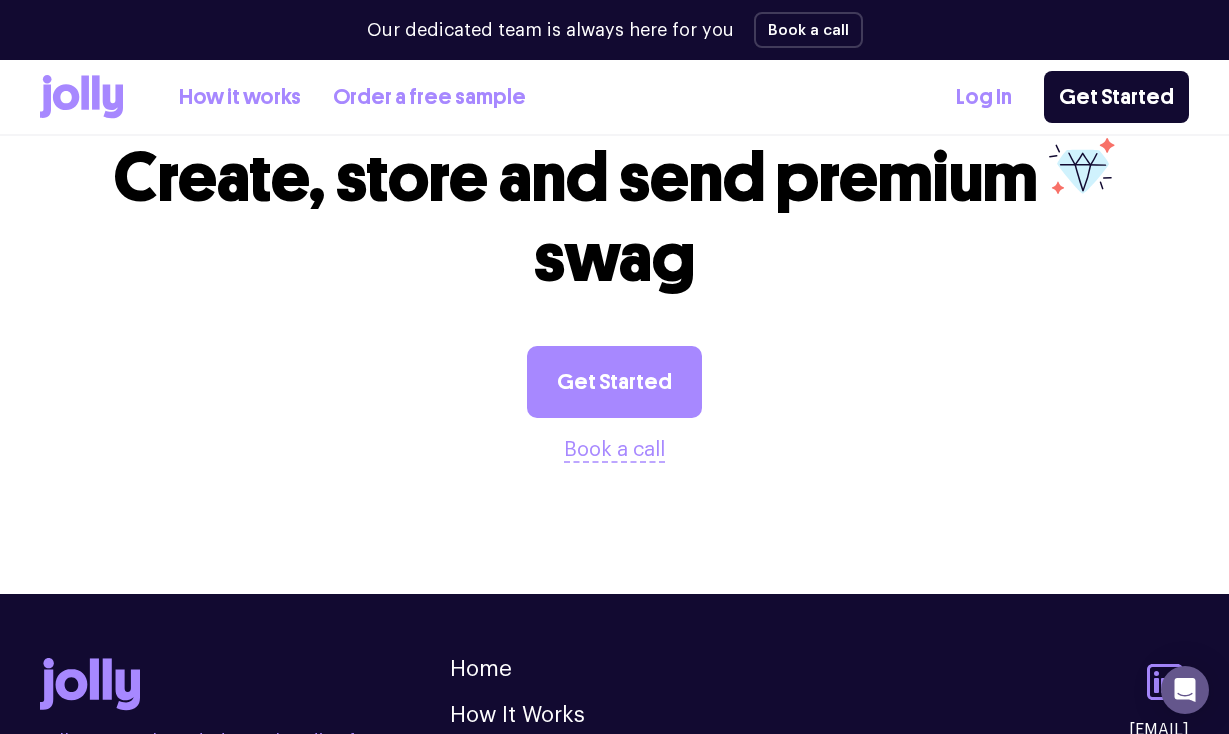 click on "How it works" at bounding box center [240, 97] 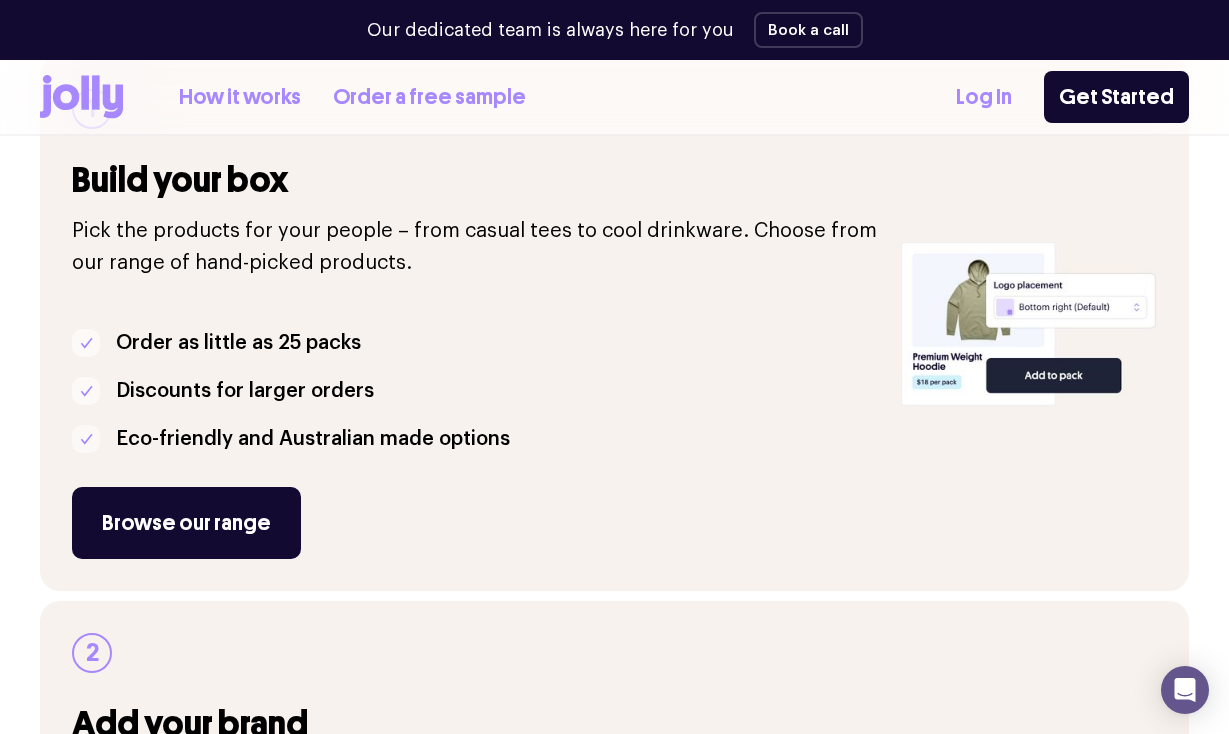 scroll, scrollTop: 459, scrollLeft: 0, axis: vertical 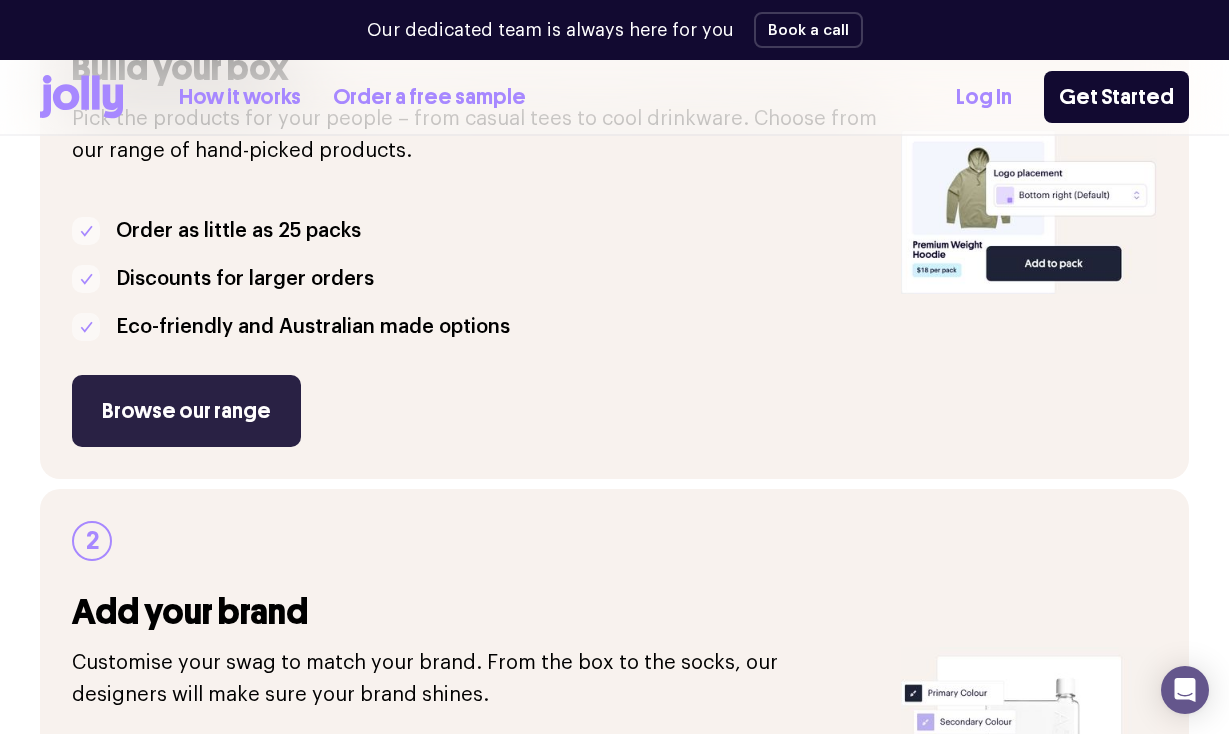 click on "Browse our range" at bounding box center [186, 411] 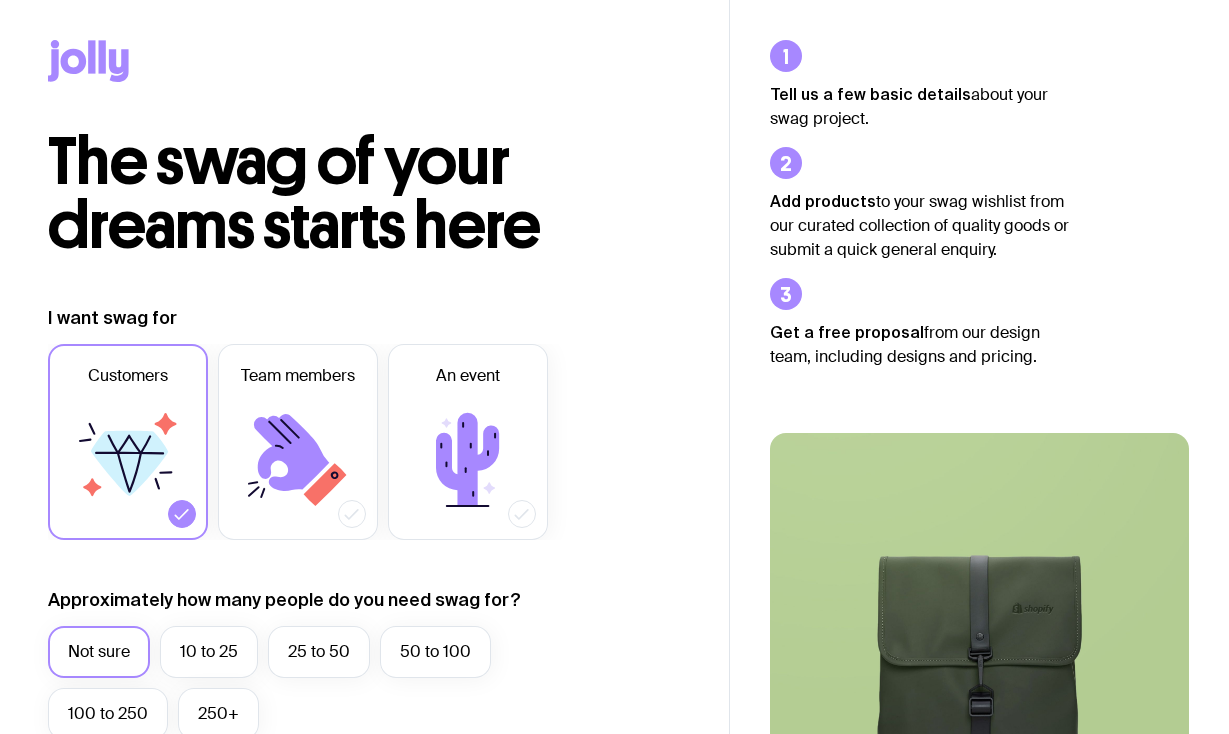 scroll, scrollTop: 0, scrollLeft: 0, axis: both 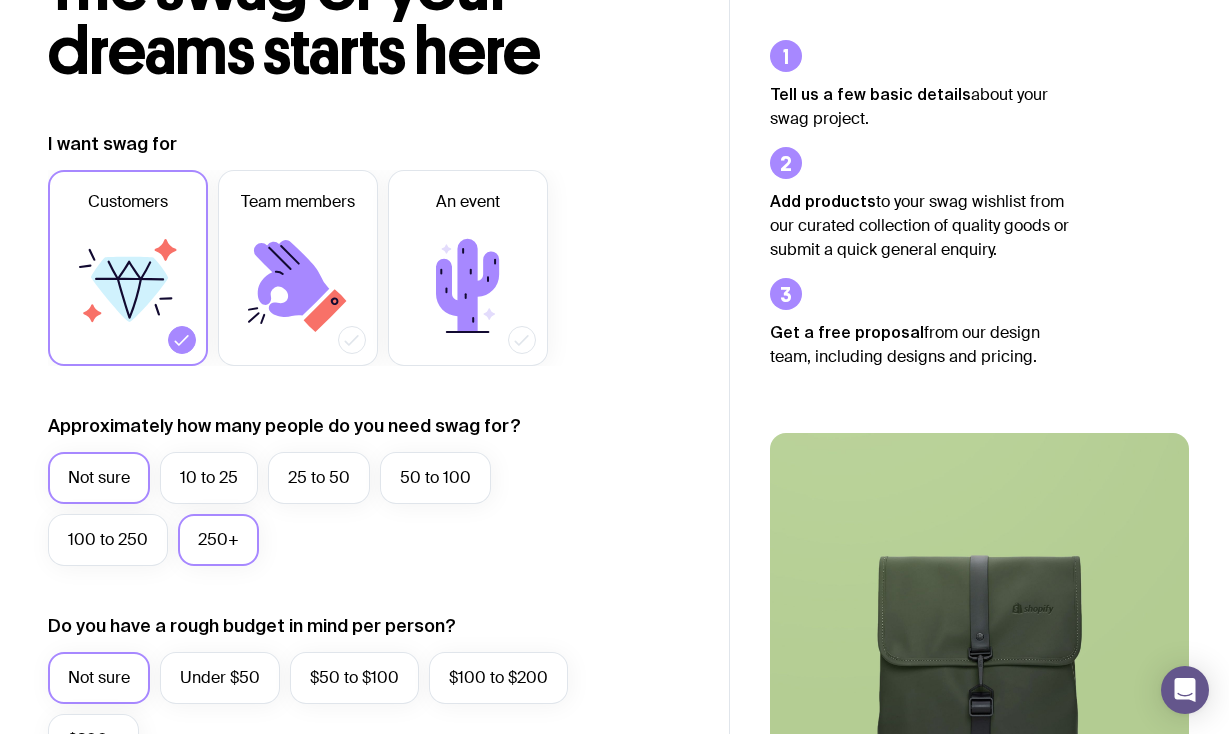 click on "250+" at bounding box center [218, 540] 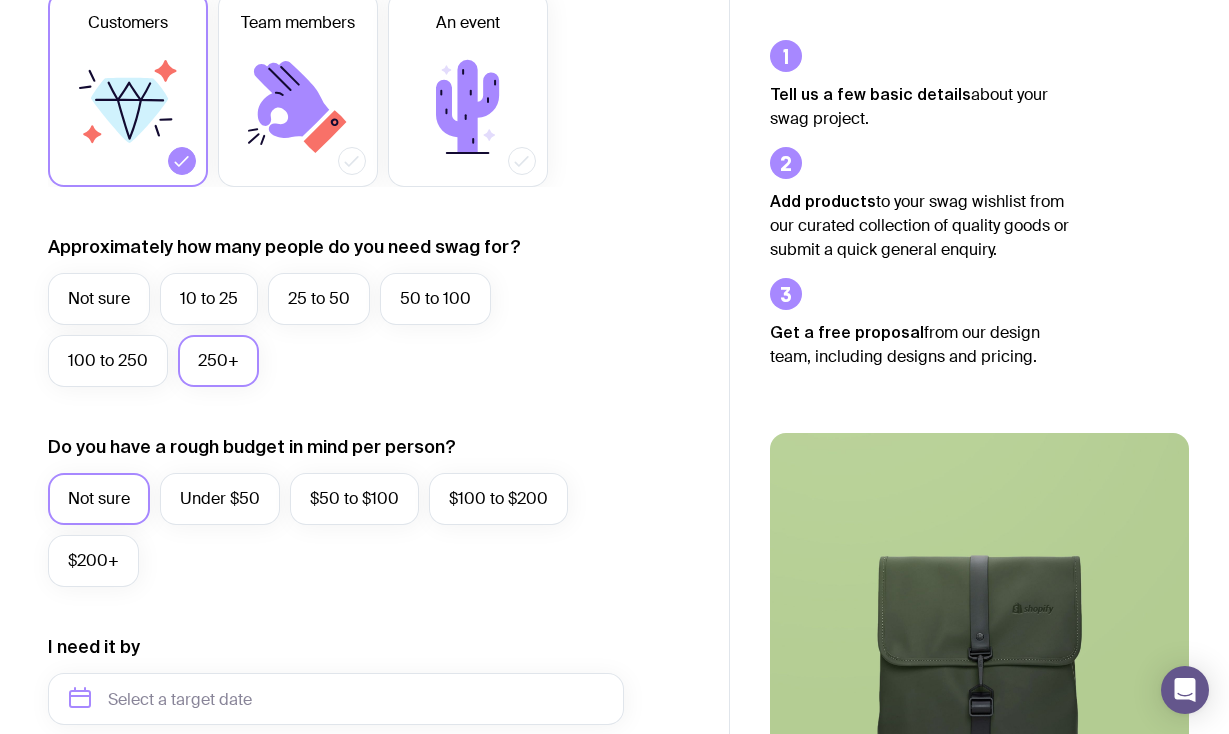 scroll, scrollTop: 354, scrollLeft: 0, axis: vertical 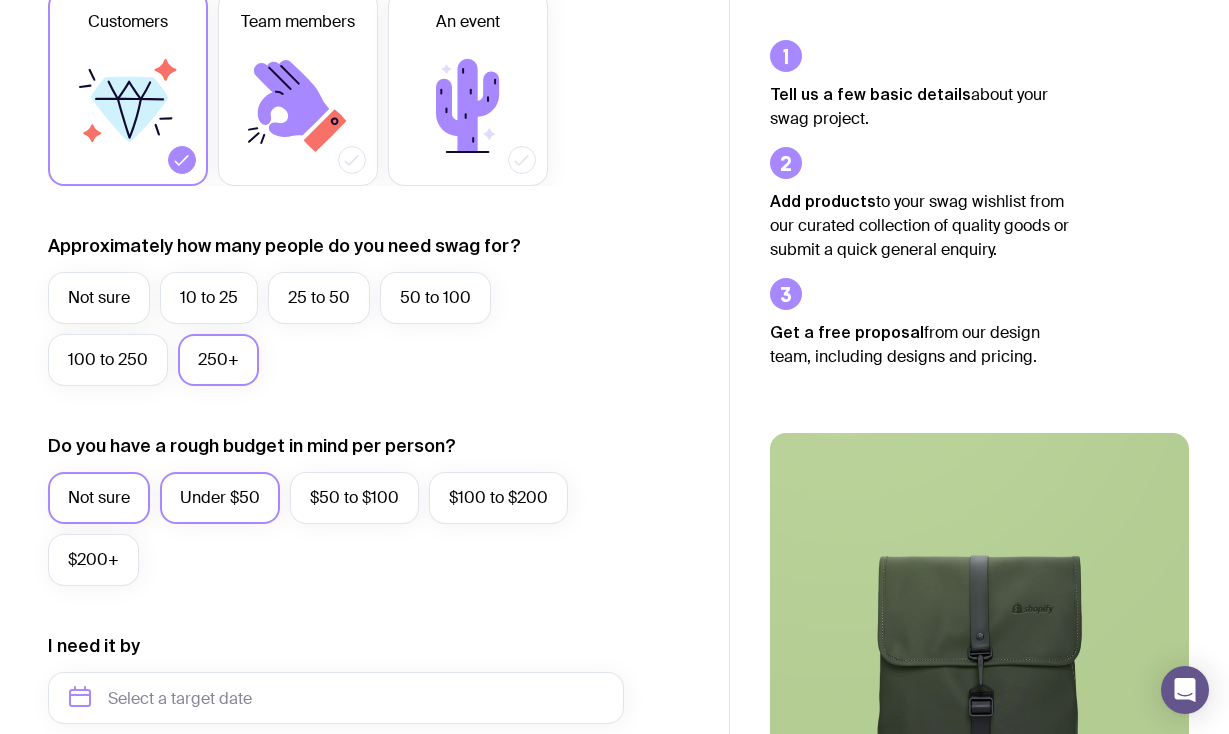 click on "Under $50" at bounding box center [220, 498] 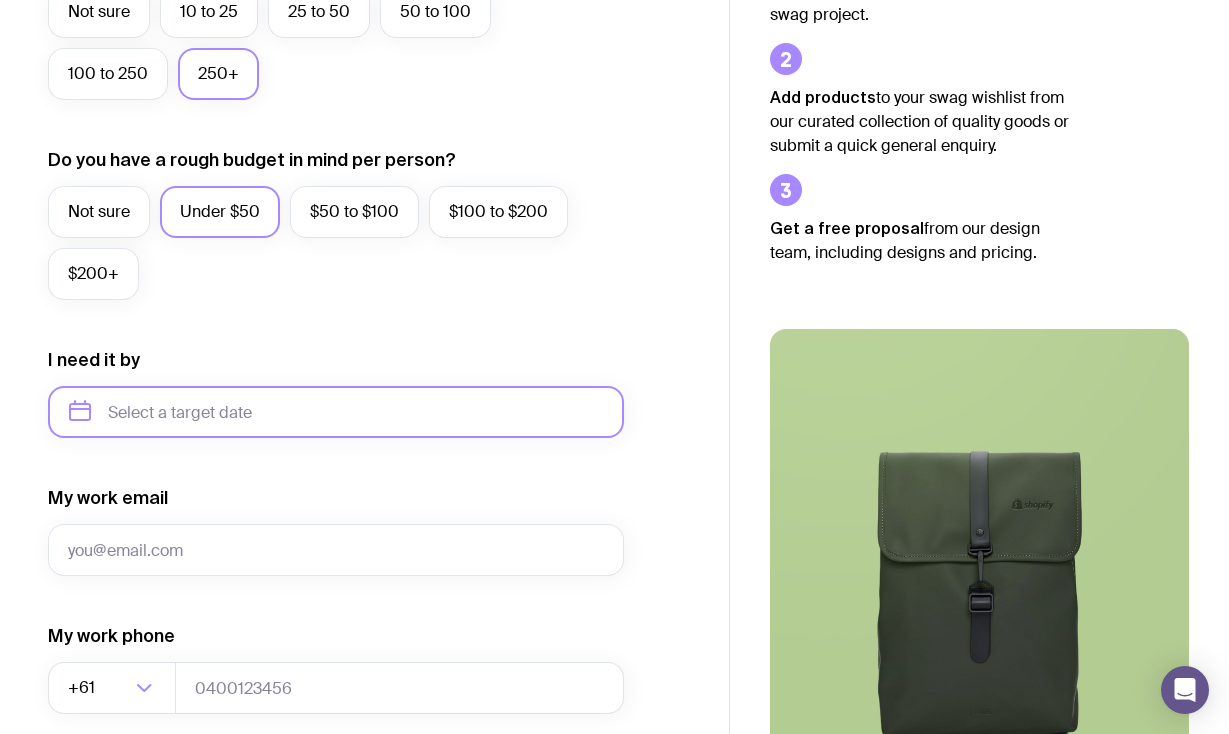 scroll, scrollTop: 641, scrollLeft: 0, axis: vertical 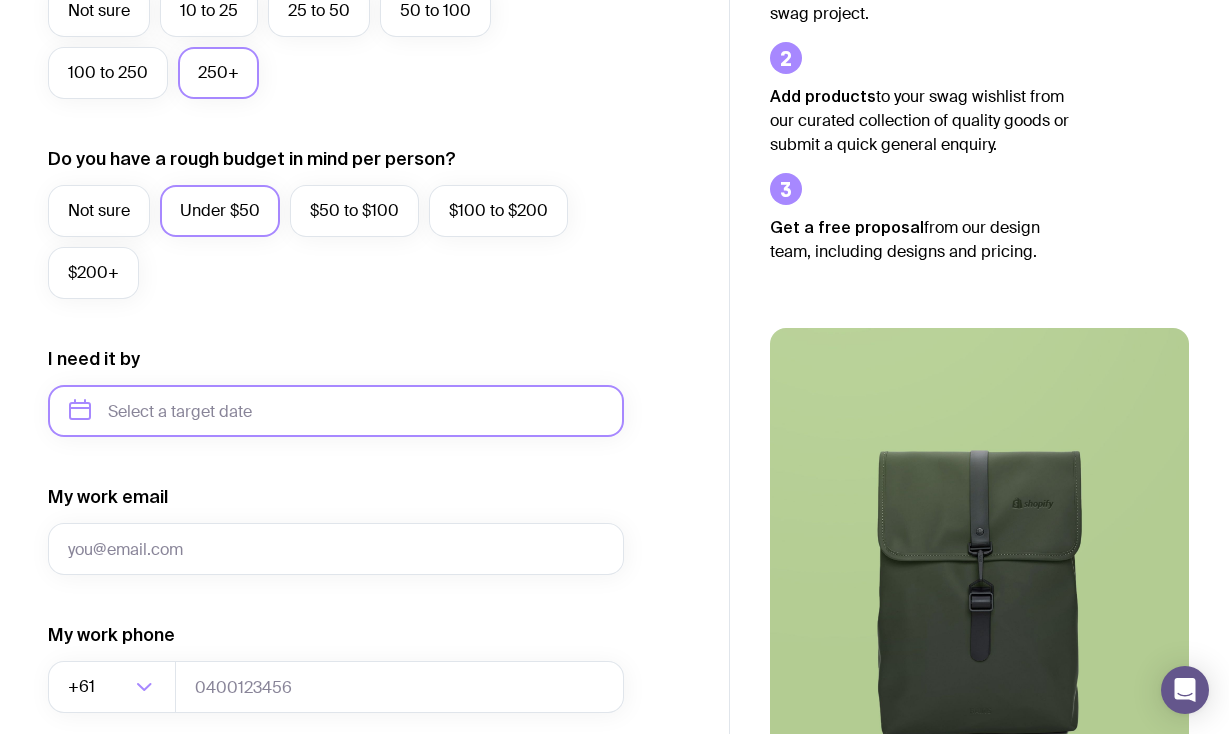 click at bounding box center [336, 411] 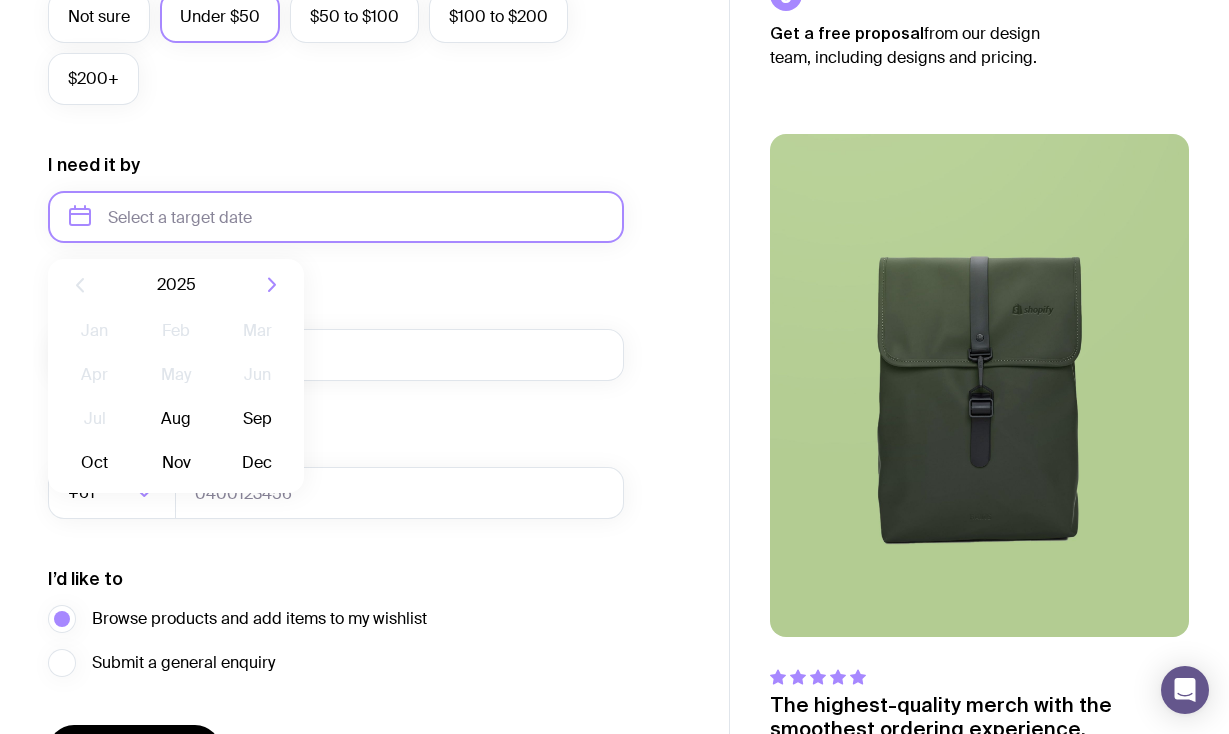 scroll, scrollTop: 838, scrollLeft: 0, axis: vertical 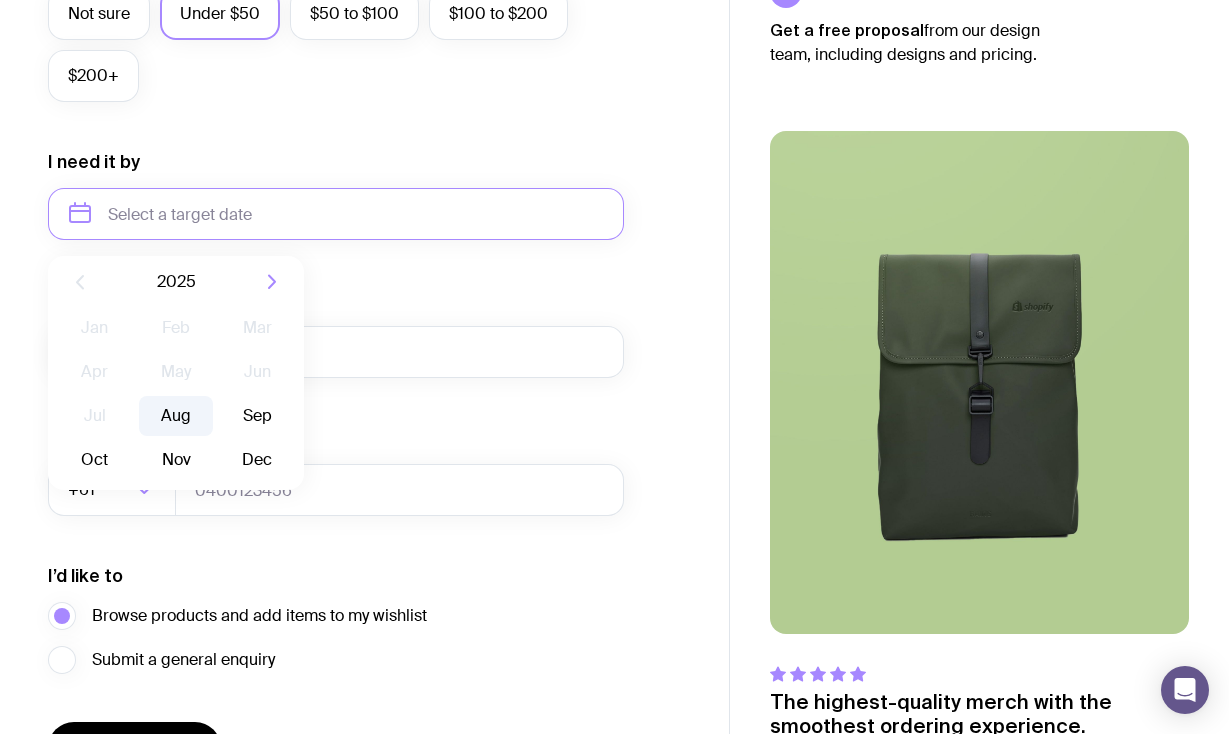 click on "Aug" 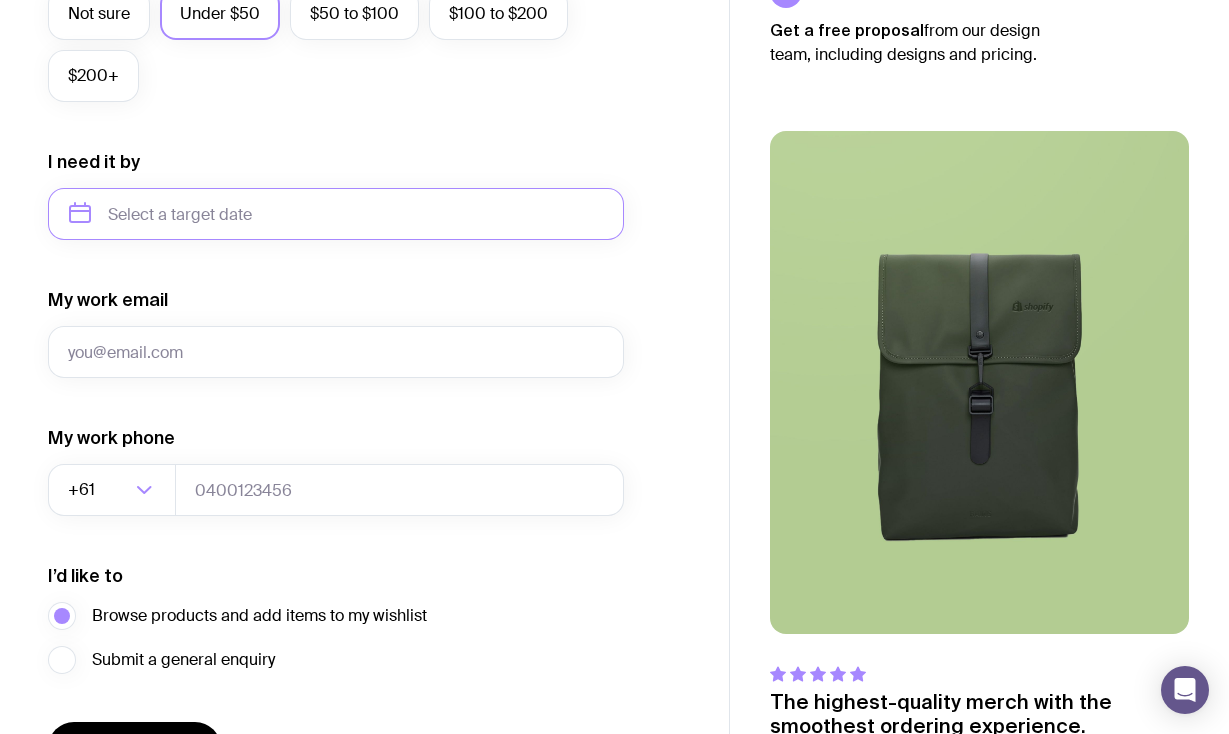 type on "August 2025" 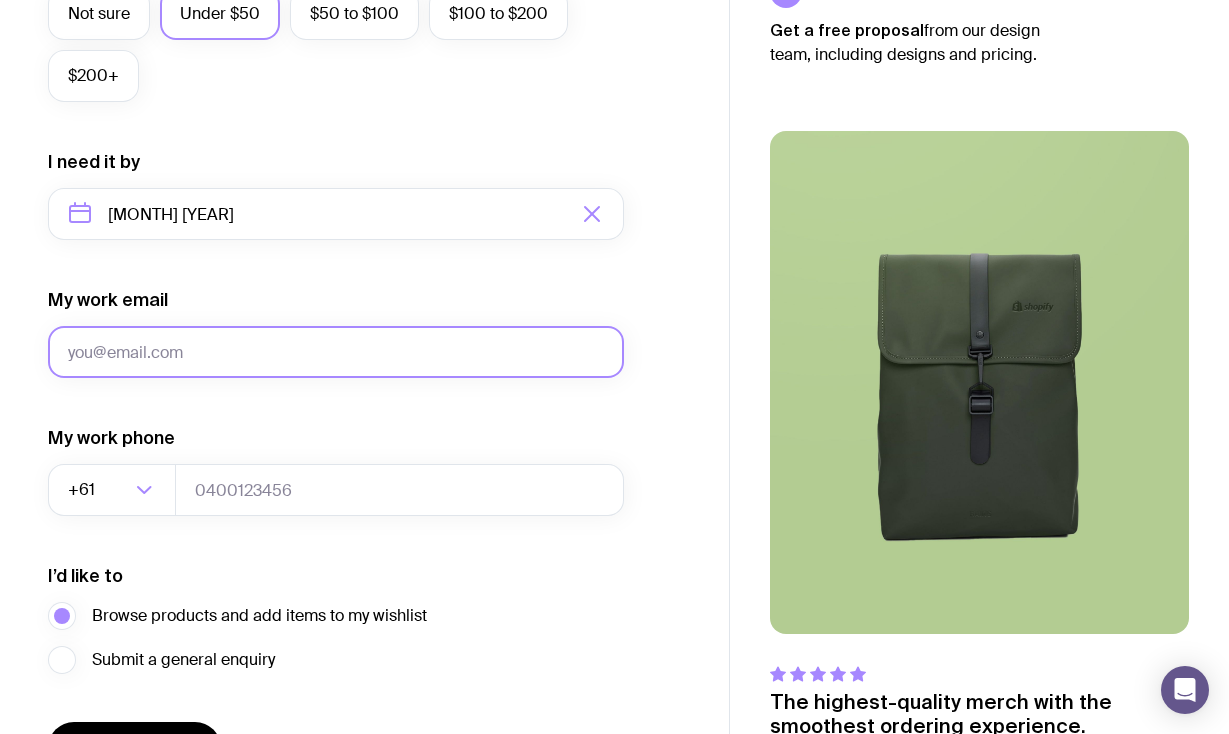 click on "My work email" at bounding box center [336, 352] 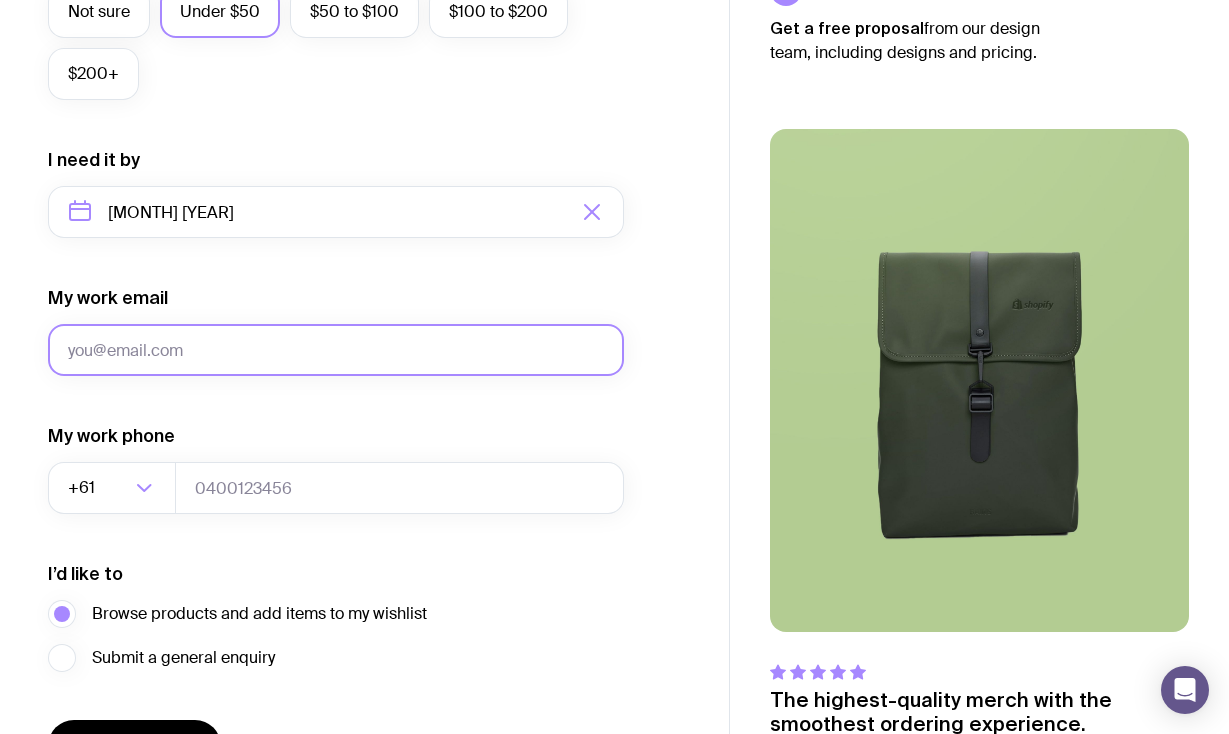 type on "catherine.rae@brickworks.com.au" 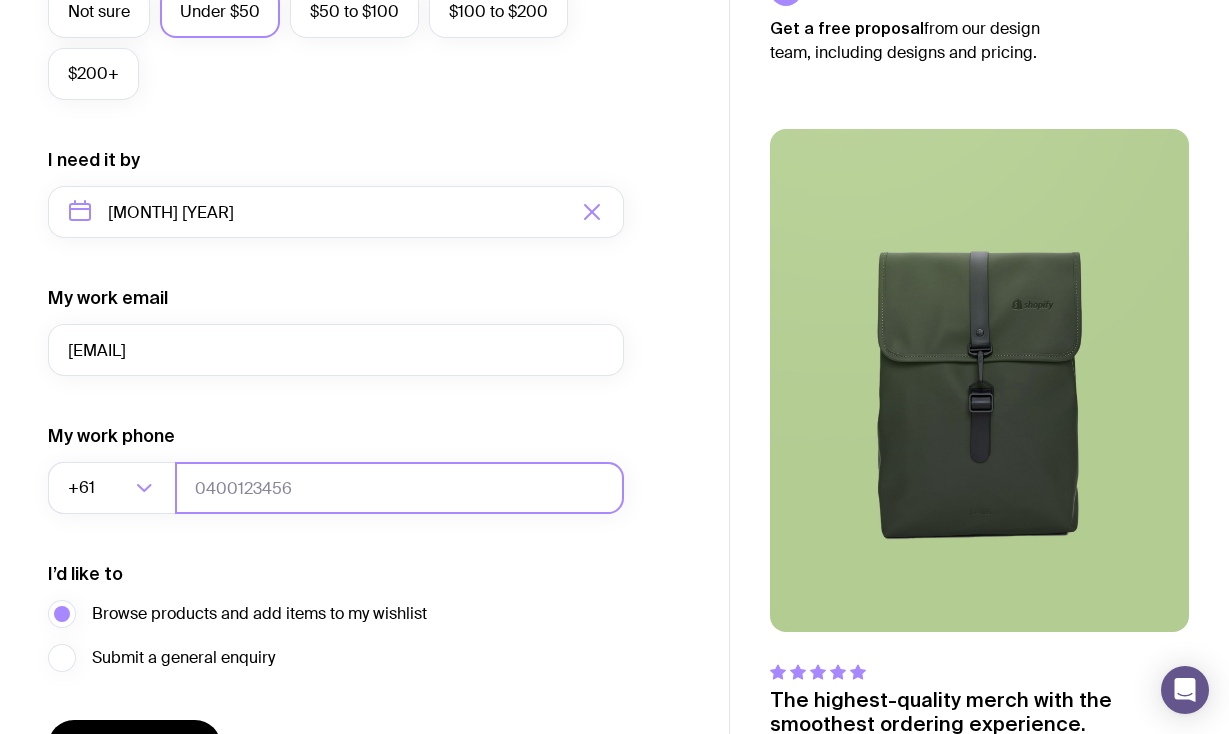 type on "0447588743" 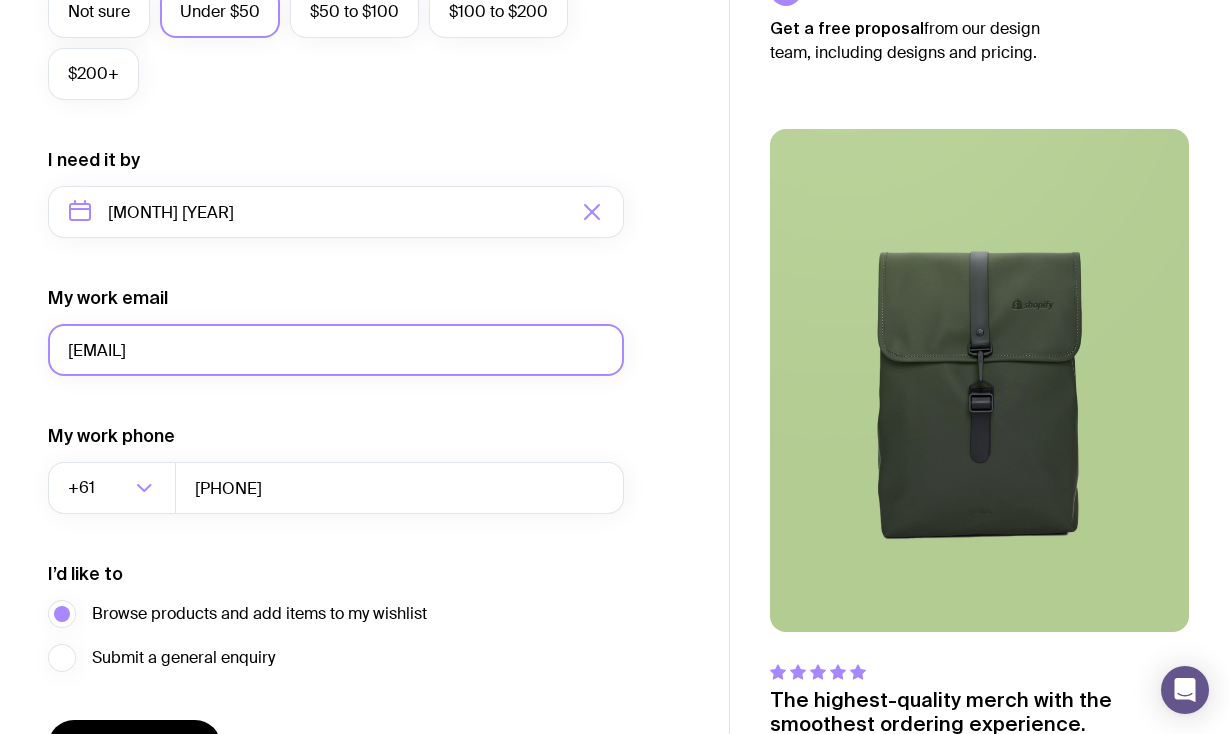 scroll, scrollTop: 966, scrollLeft: 0, axis: vertical 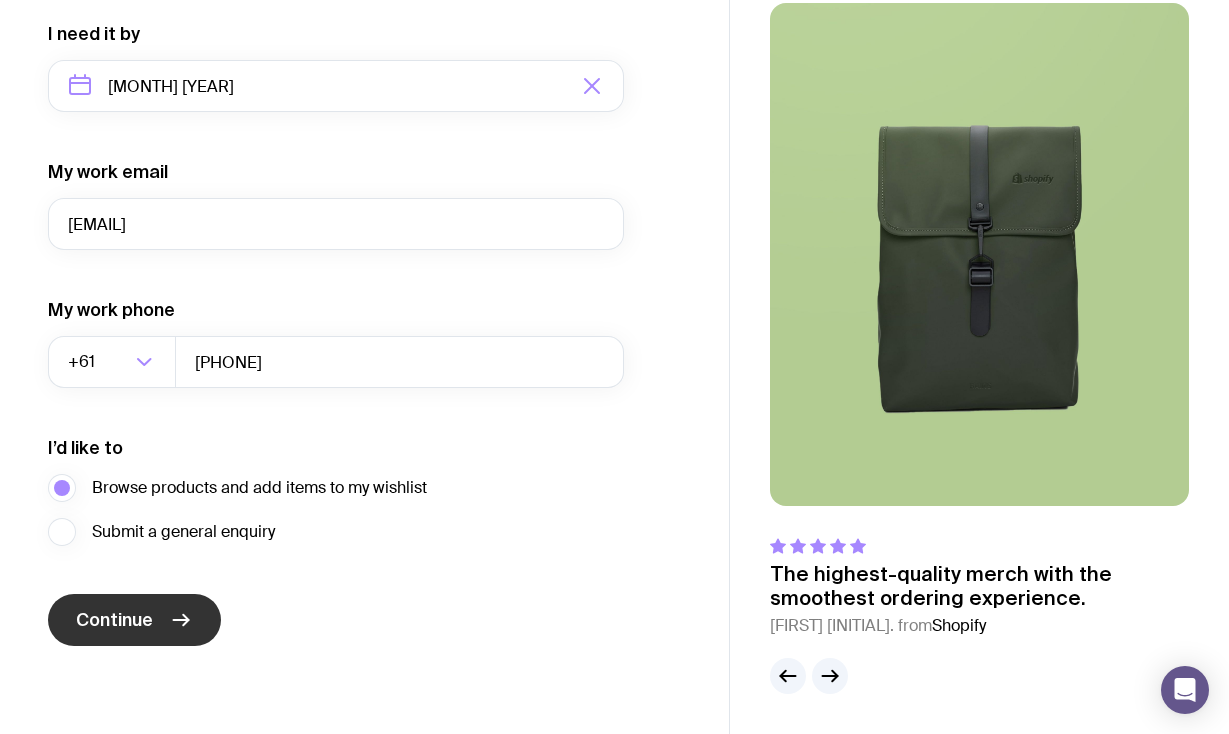 click on "Continue" at bounding box center [134, 620] 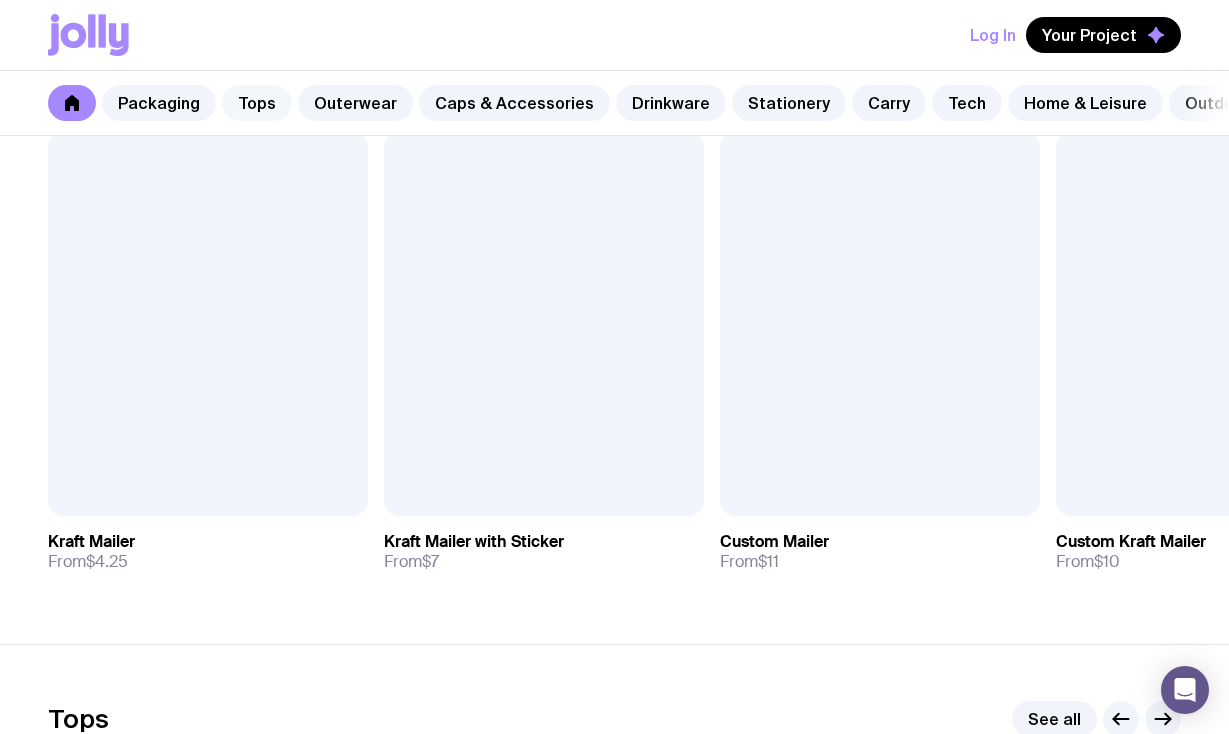 scroll, scrollTop: 384, scrollLeft: 0, axis: vertical 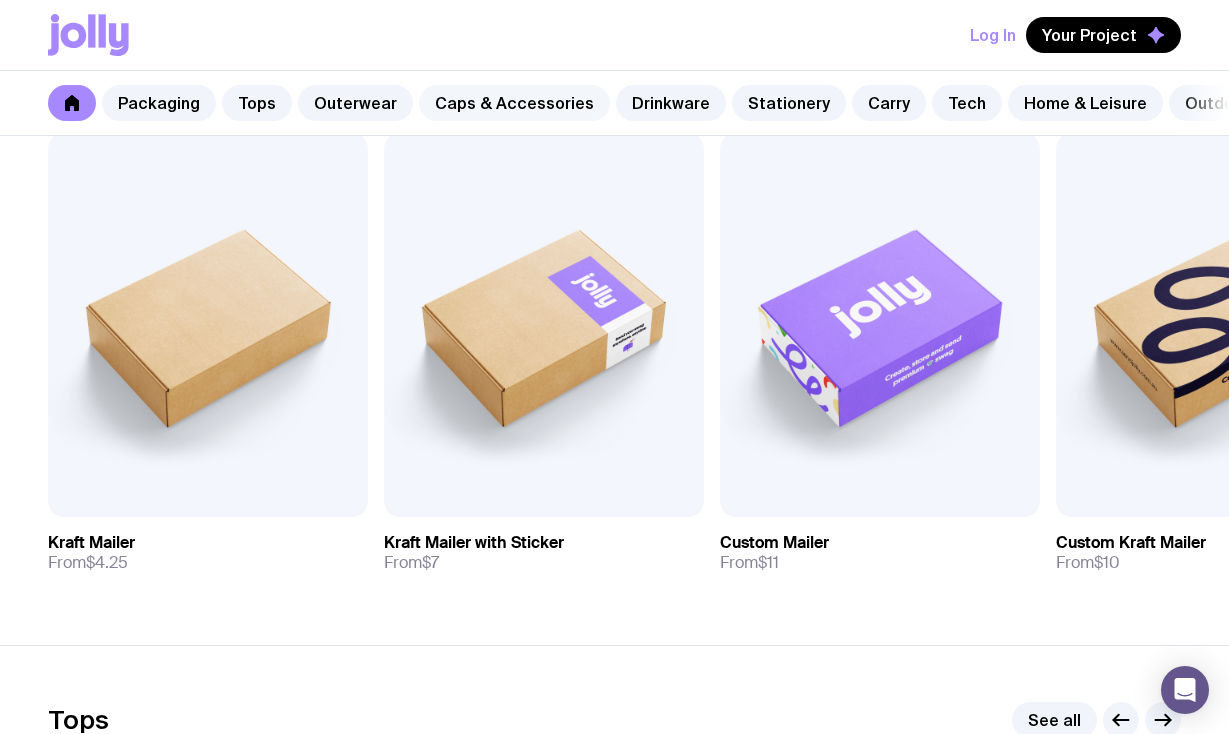 click on "Caps & Accessories" 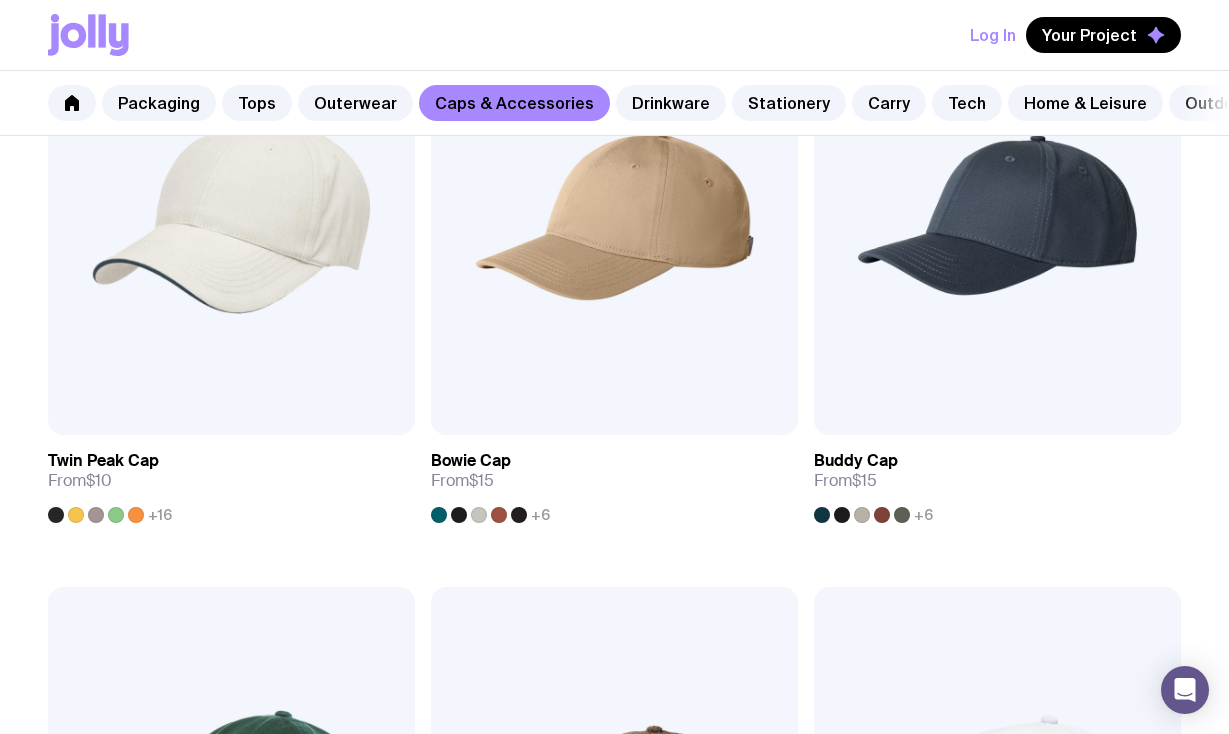 scroll, scrollTop: 537, scrollLeft: 0, axis: vertical 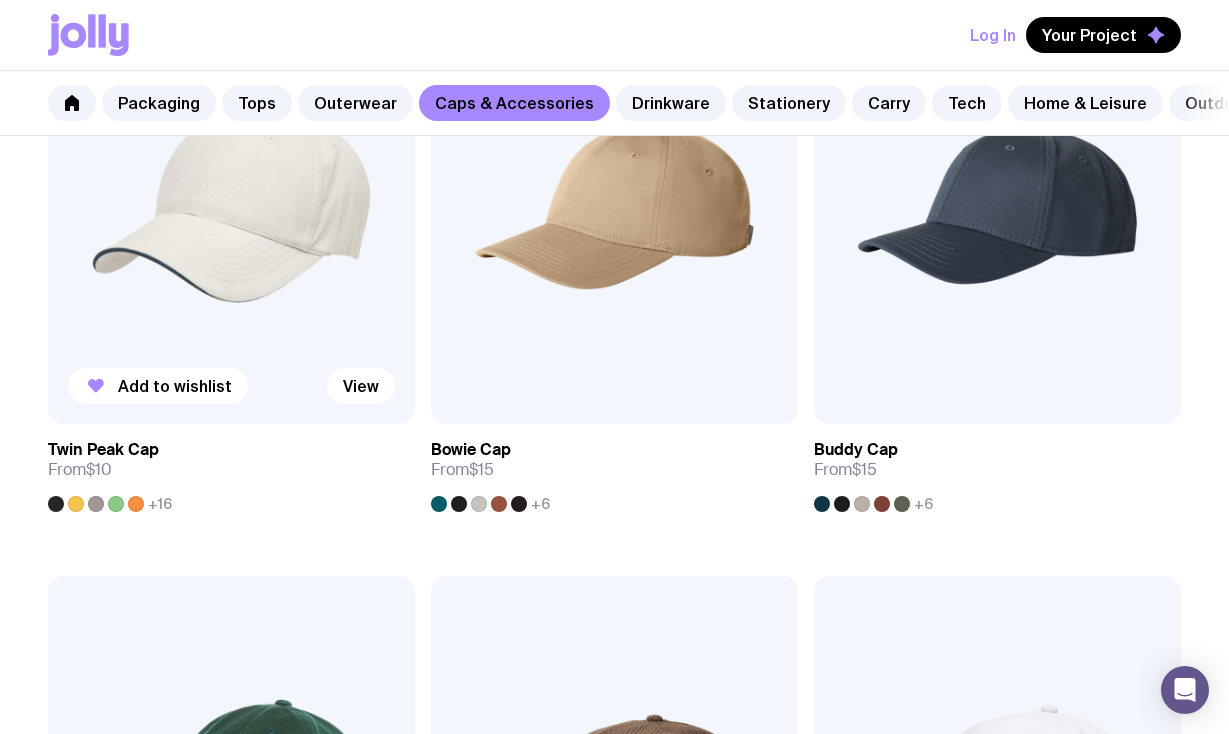 click 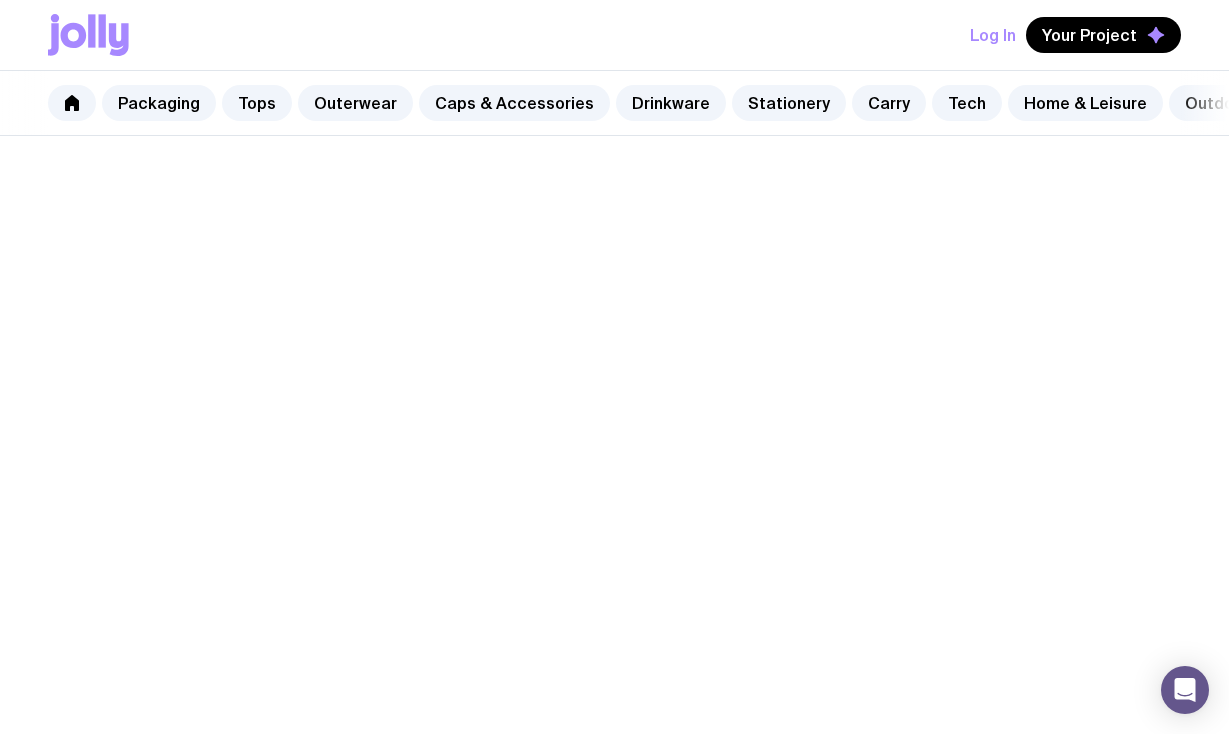 scroll, scrollTop: 0, scrollLeft: 0, axis: both 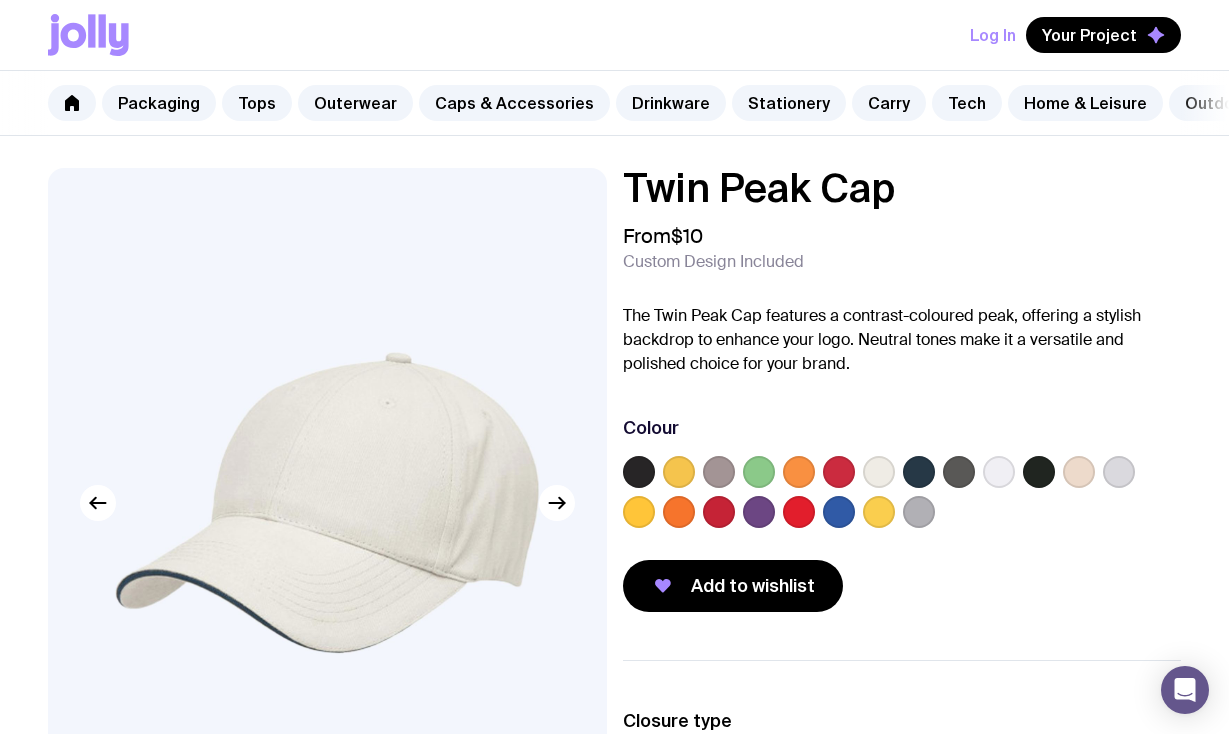 click 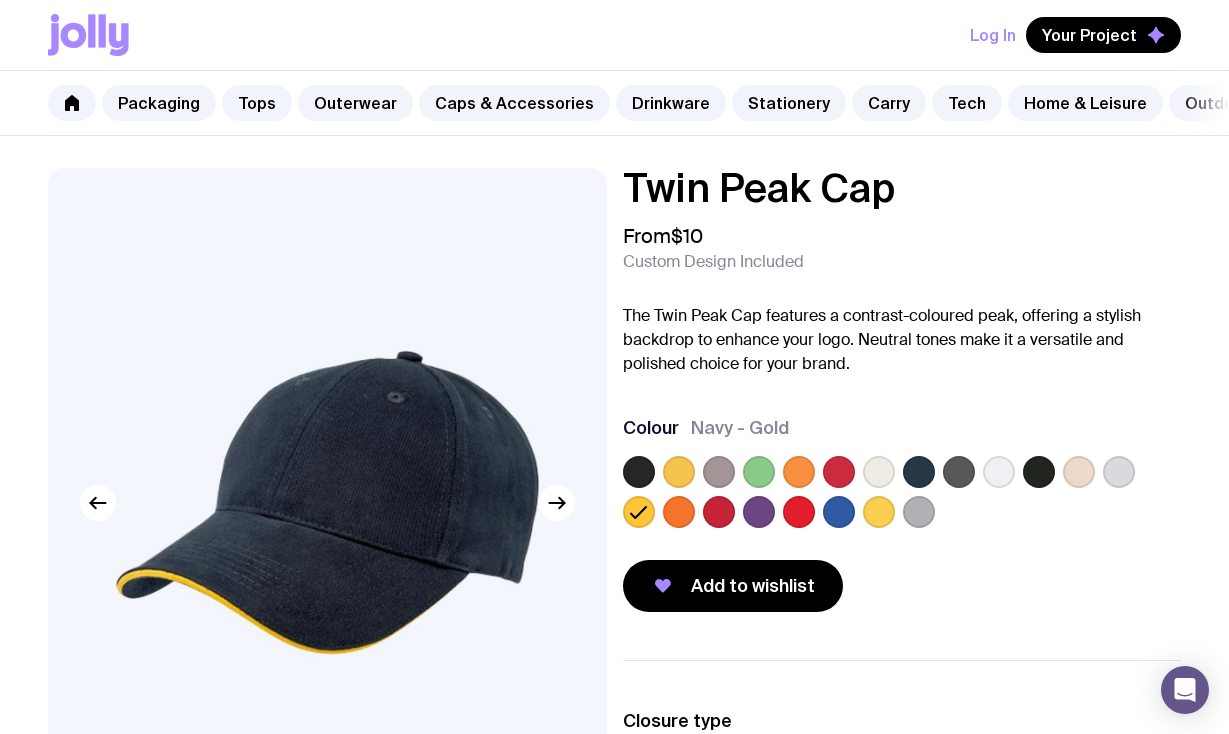 click 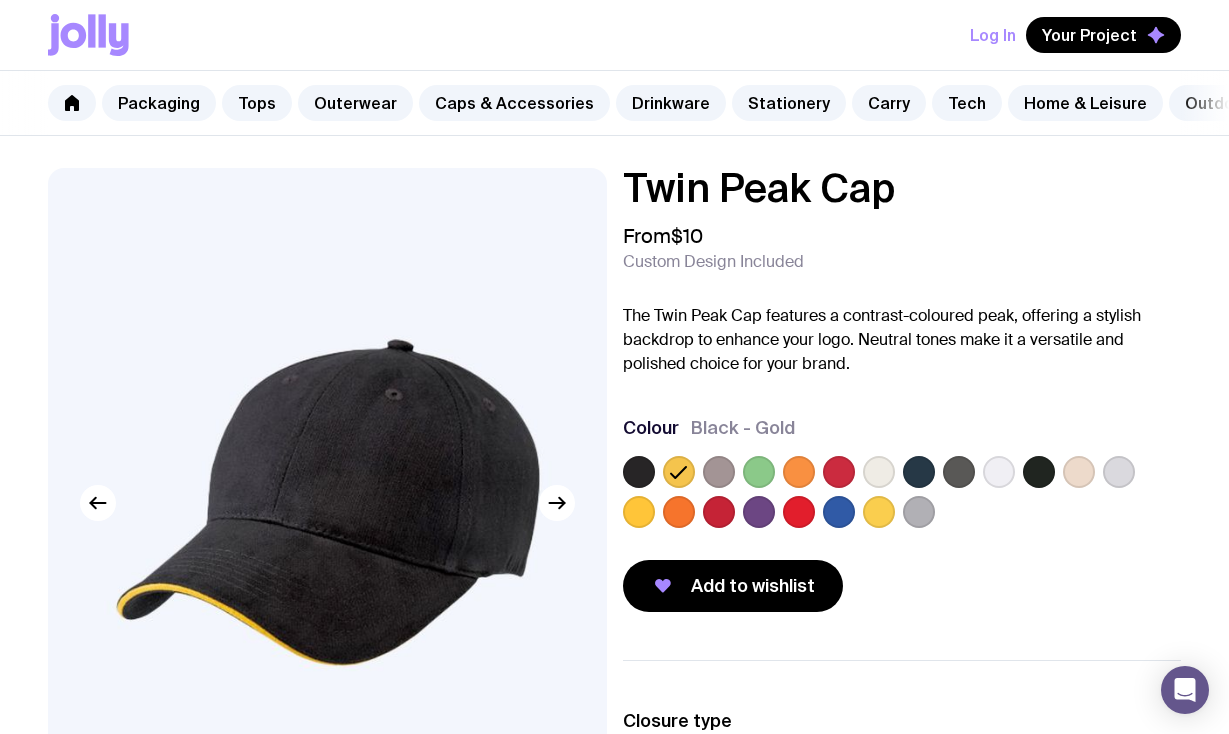 click 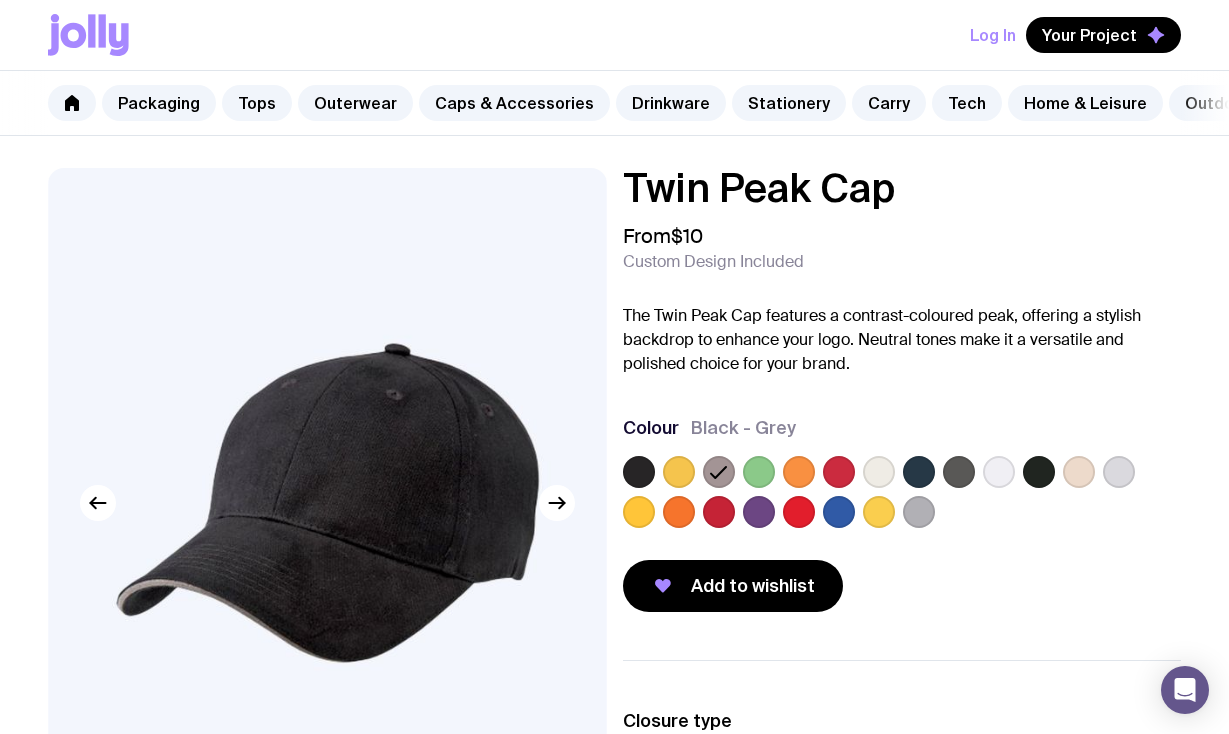 click 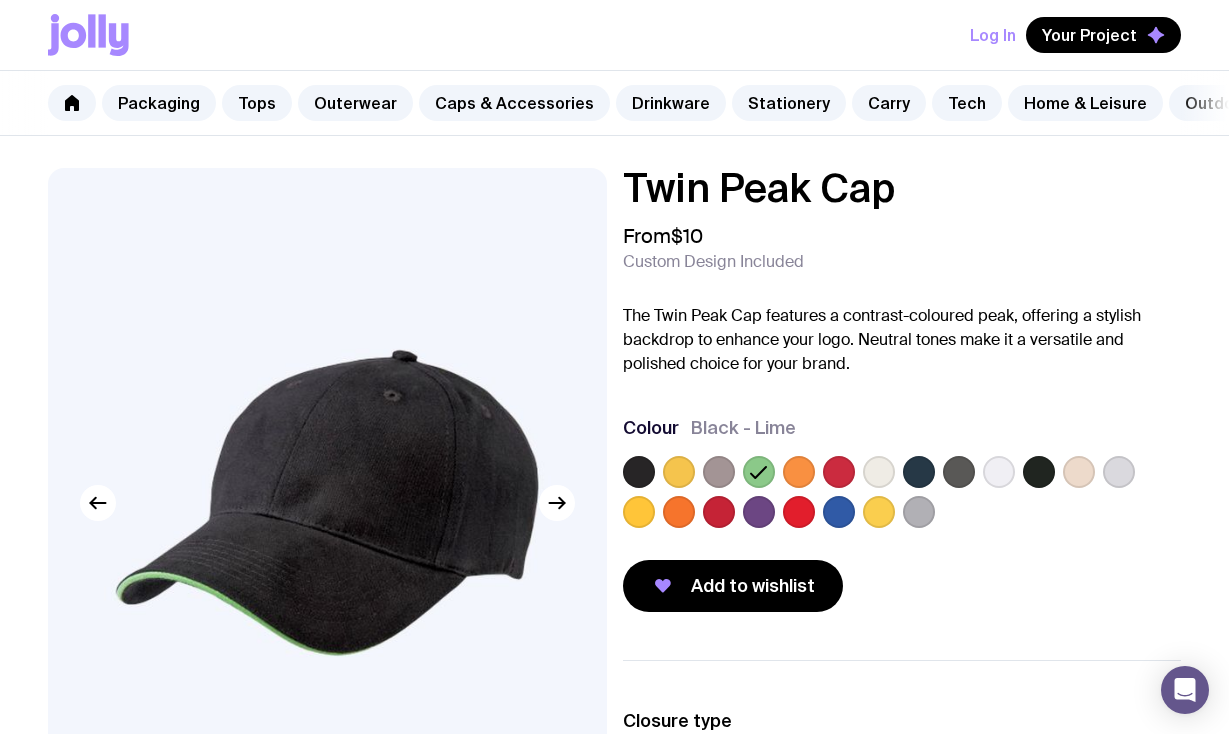 click 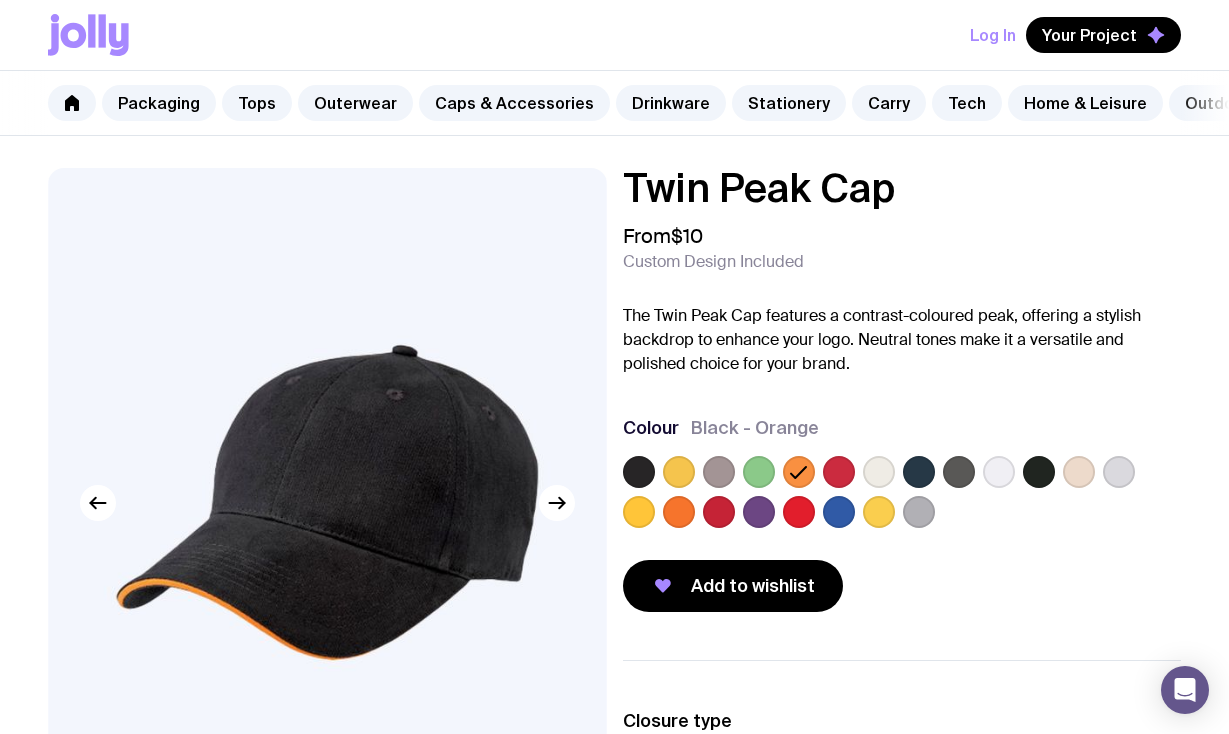 click 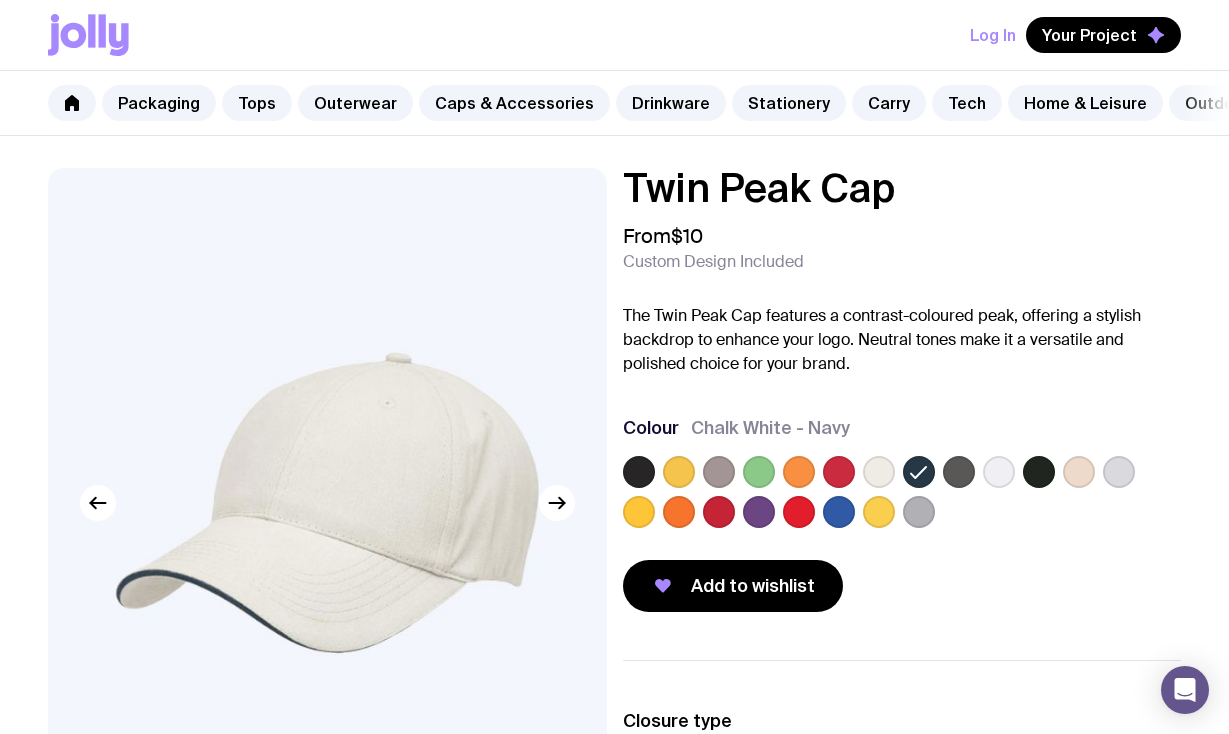 click 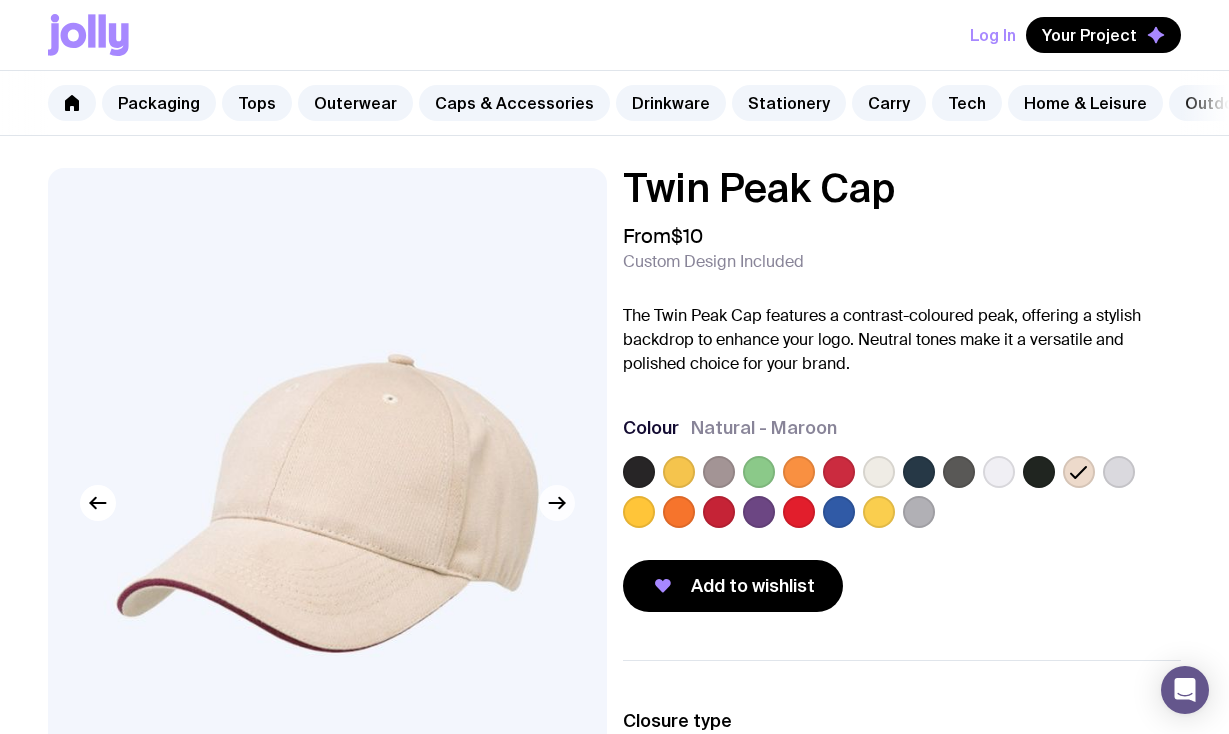 click 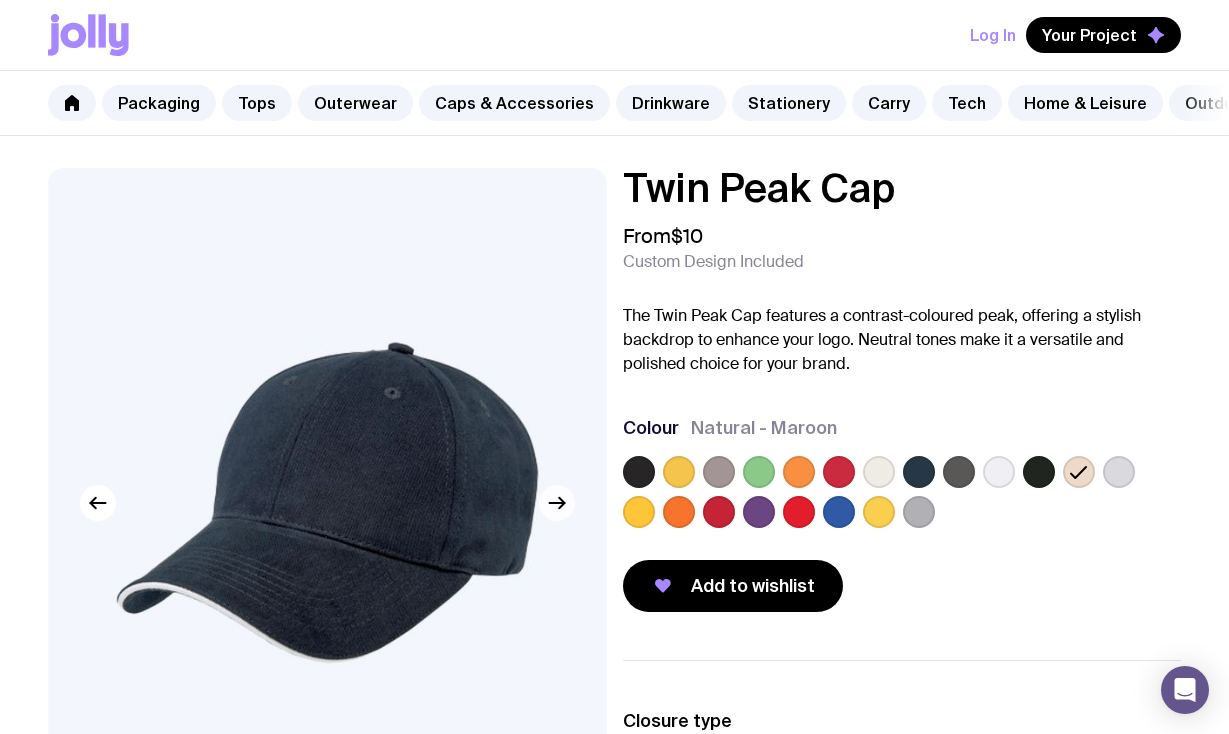 click 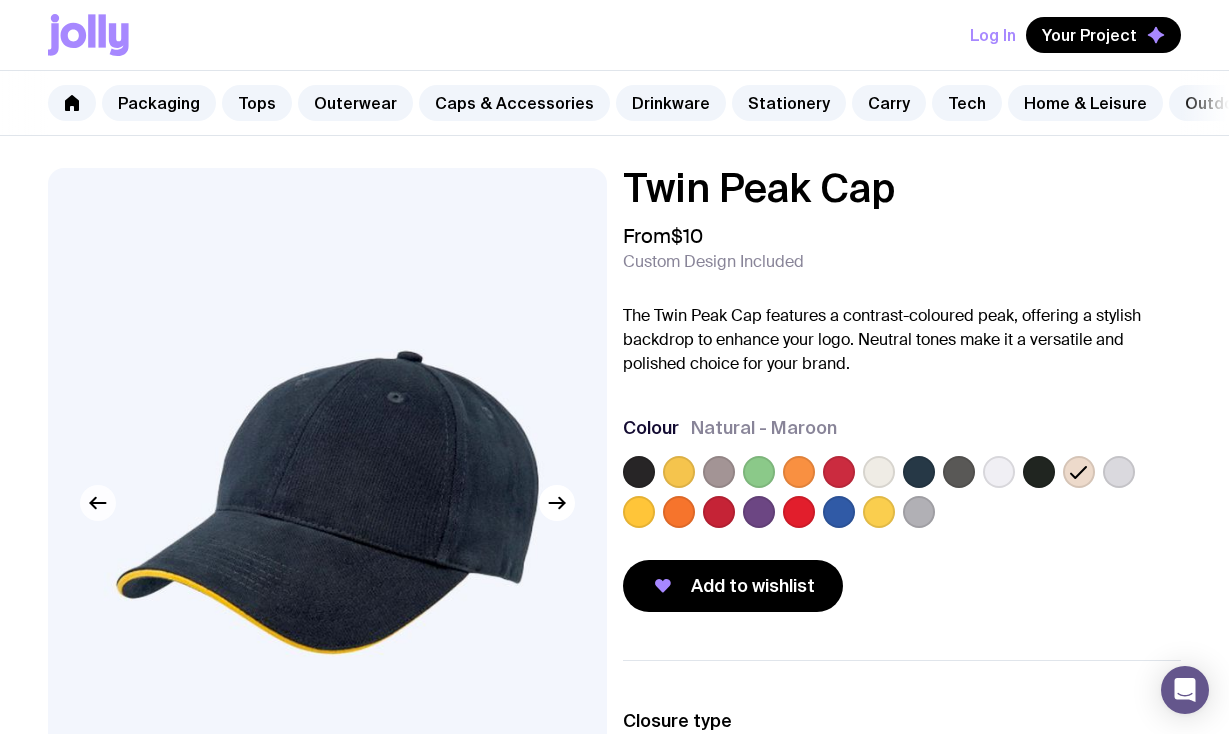 click 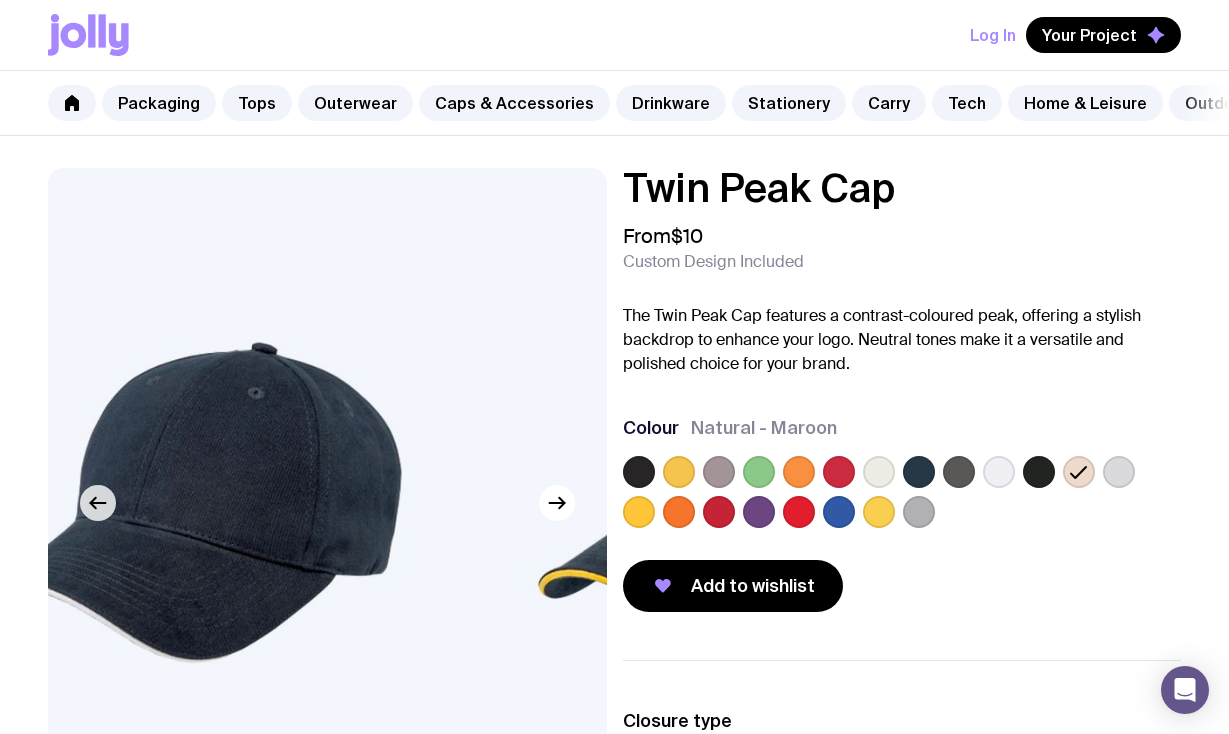 click 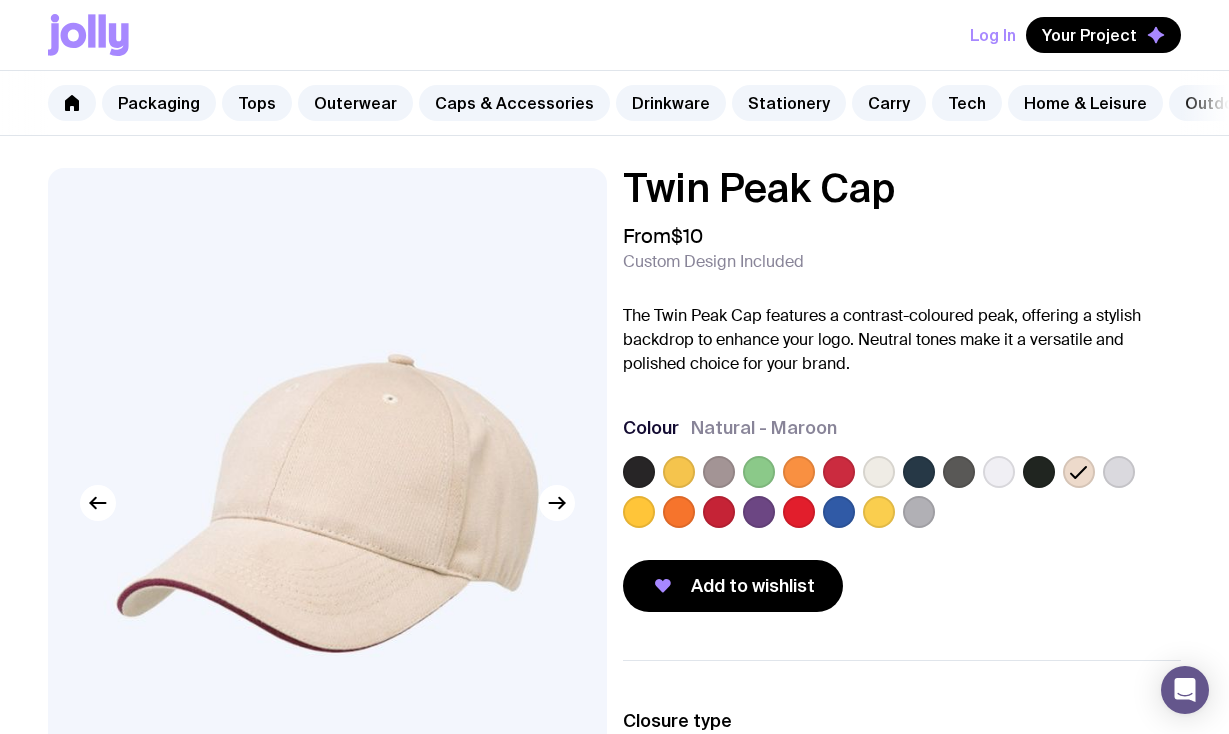 click 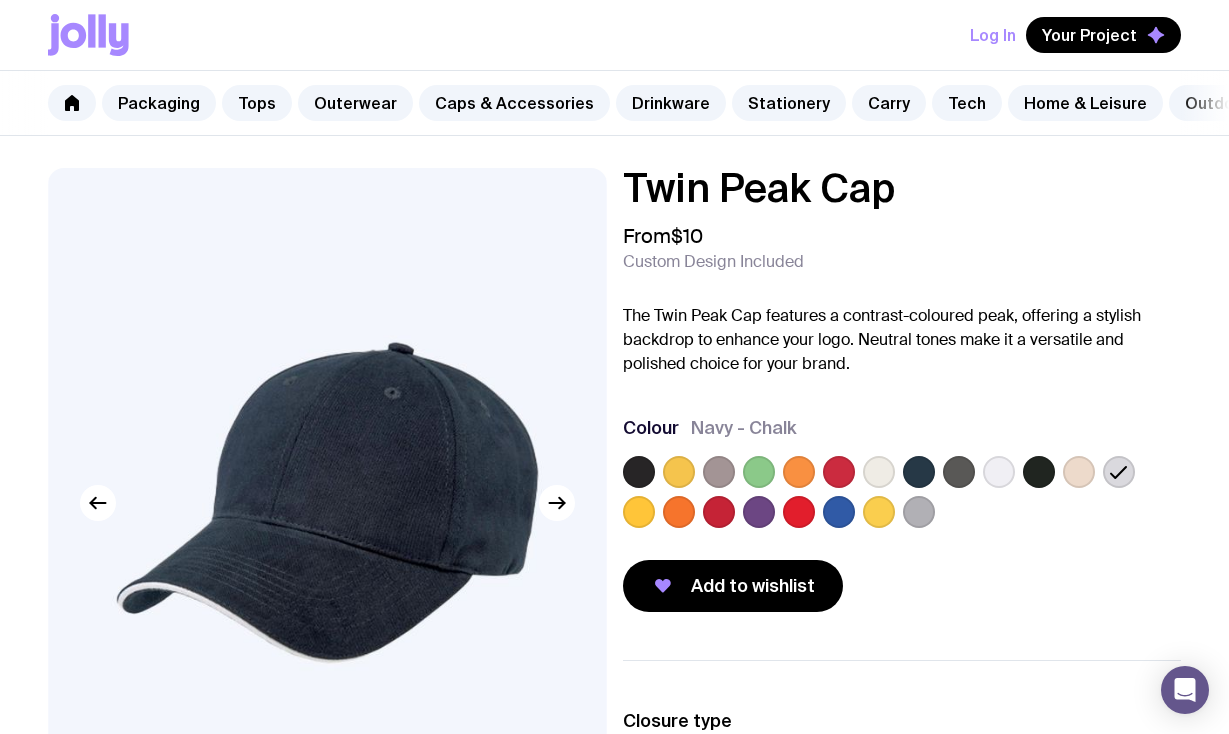 click 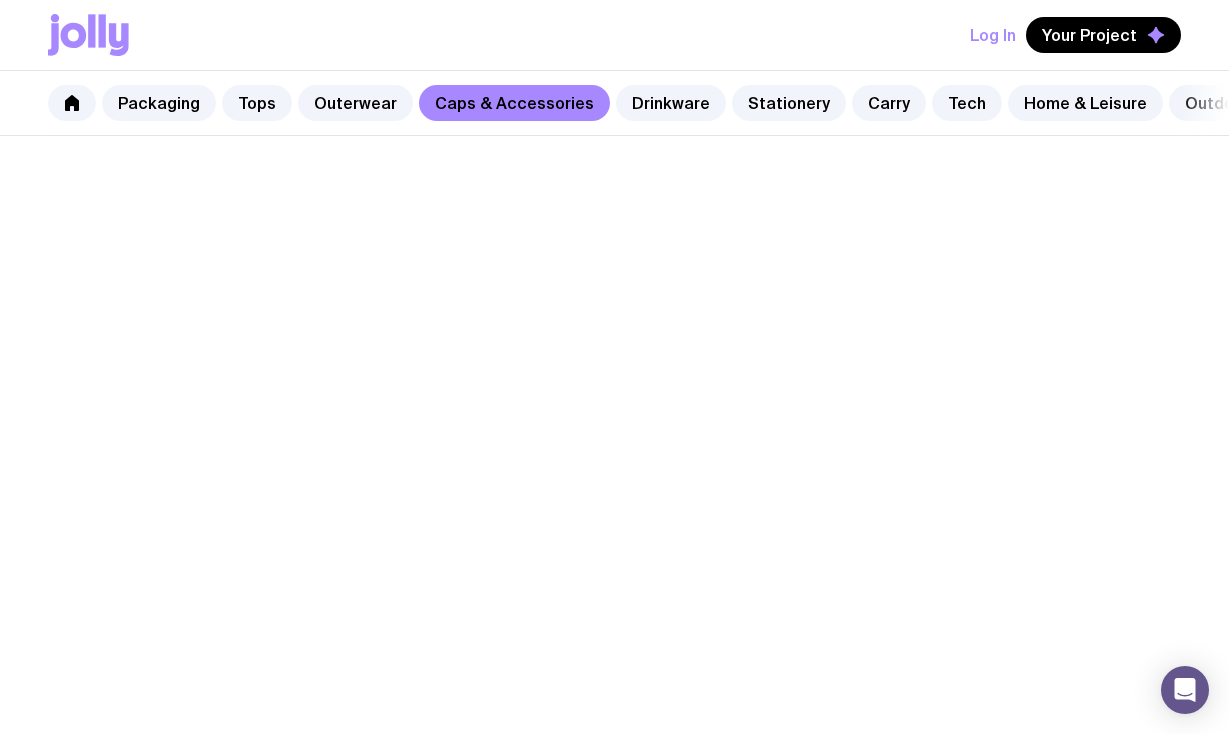 scroll, scrollTop: 537, scrollLeft: 0, axis: vertical 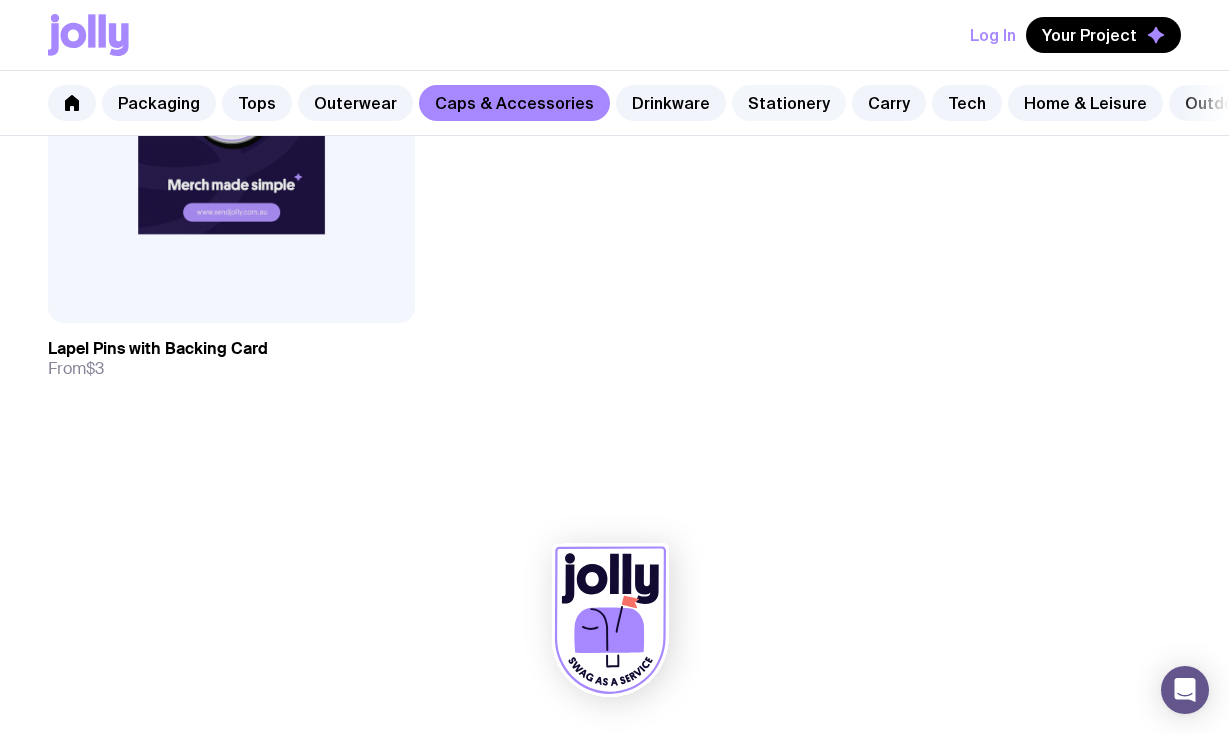 click on "Stationery" 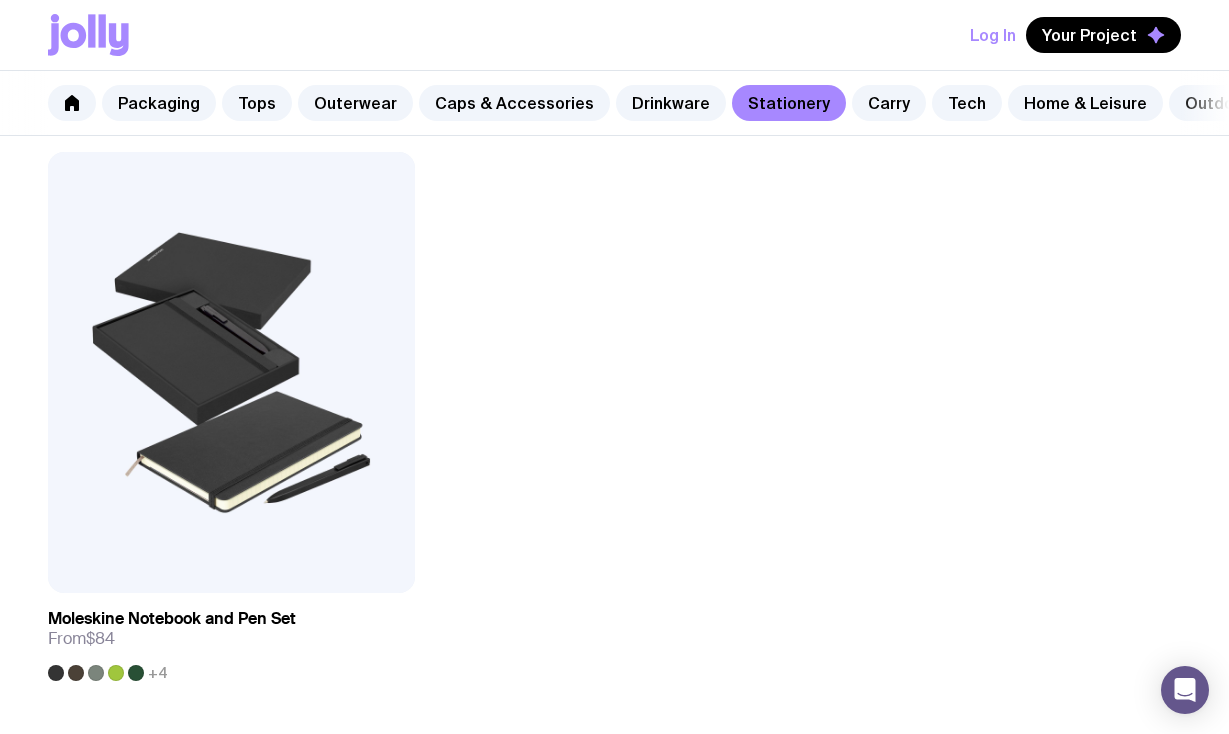 scroll, scrollTop: 5117, scrollLeft: 0, axis: vertical 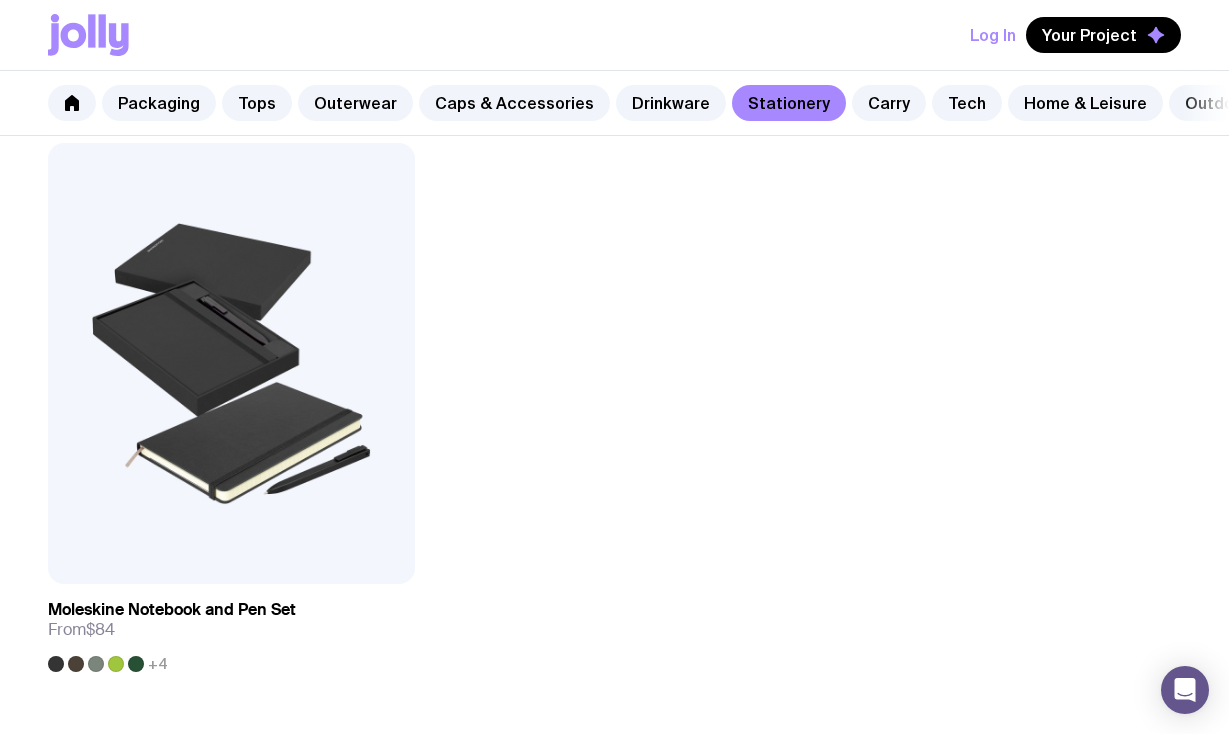 click on "Packaging Tops Outerwear Caps & Accessories Drinkware Stationery Carry Tech Home & Leisure Outdoors Snacks" 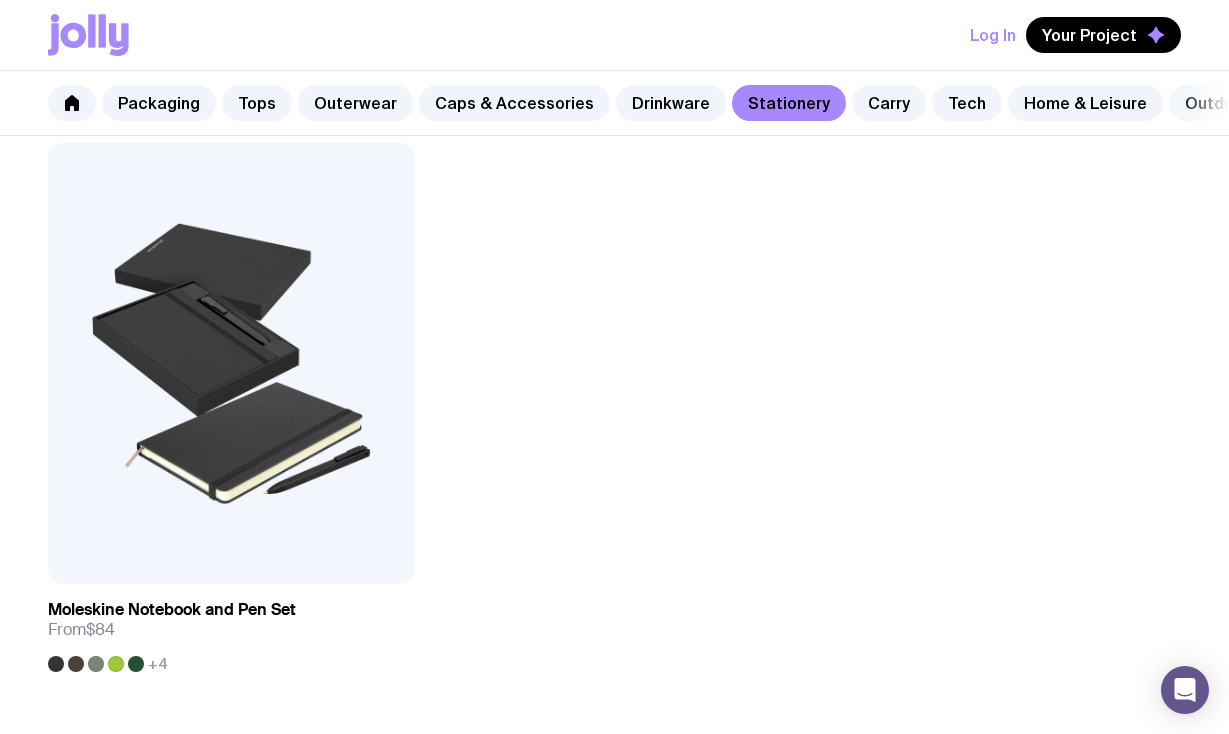 click on "Outdoors" 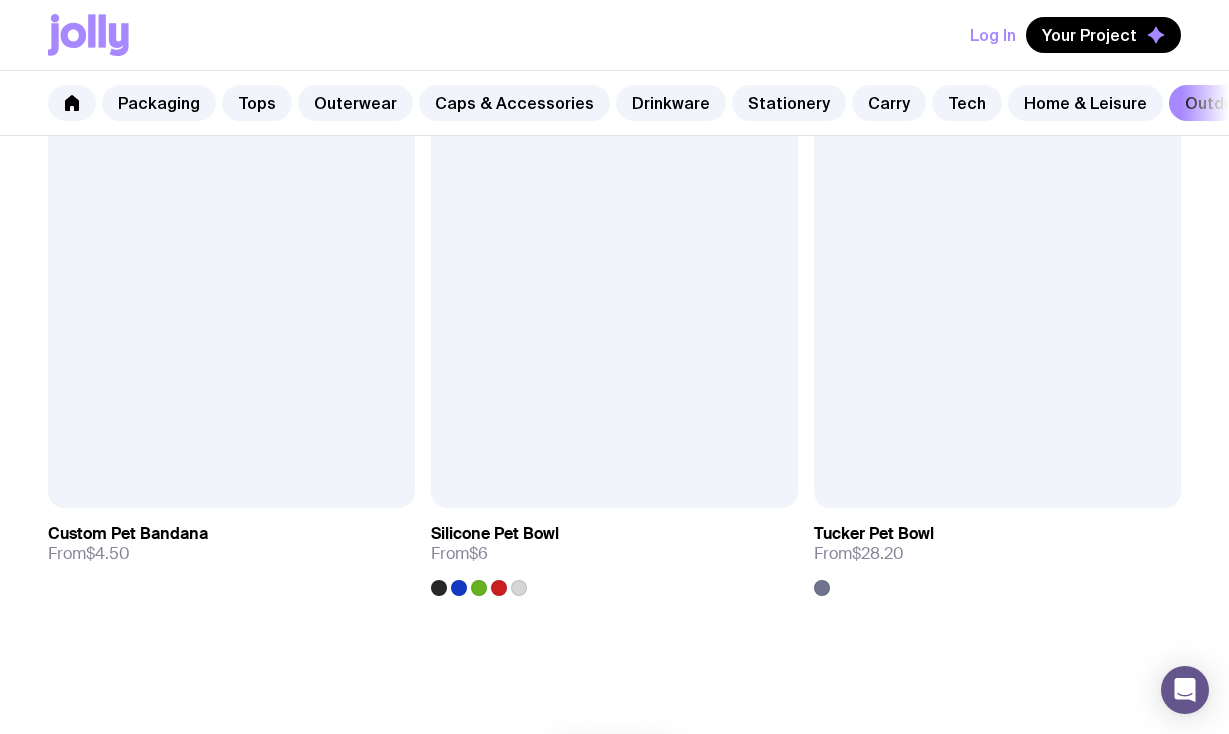 scroll, scrollTop: 4210, scrollLeft: 0, axis: vertical 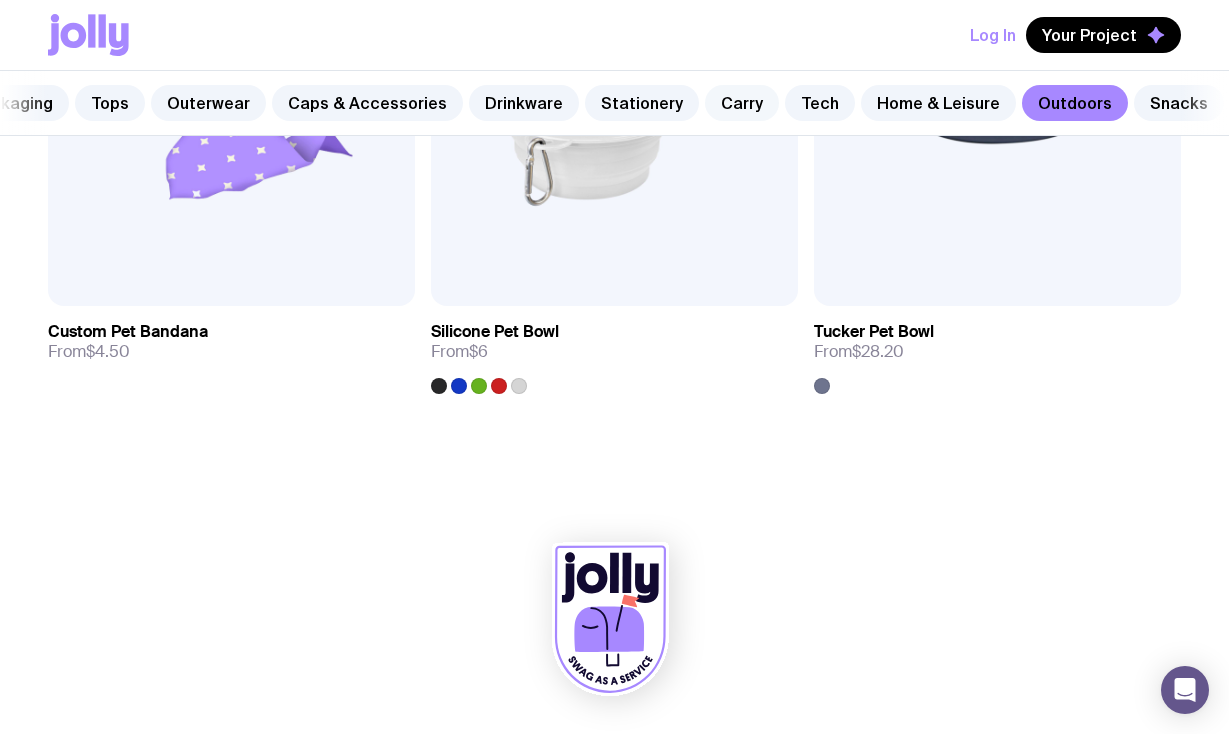 click on "Carry" 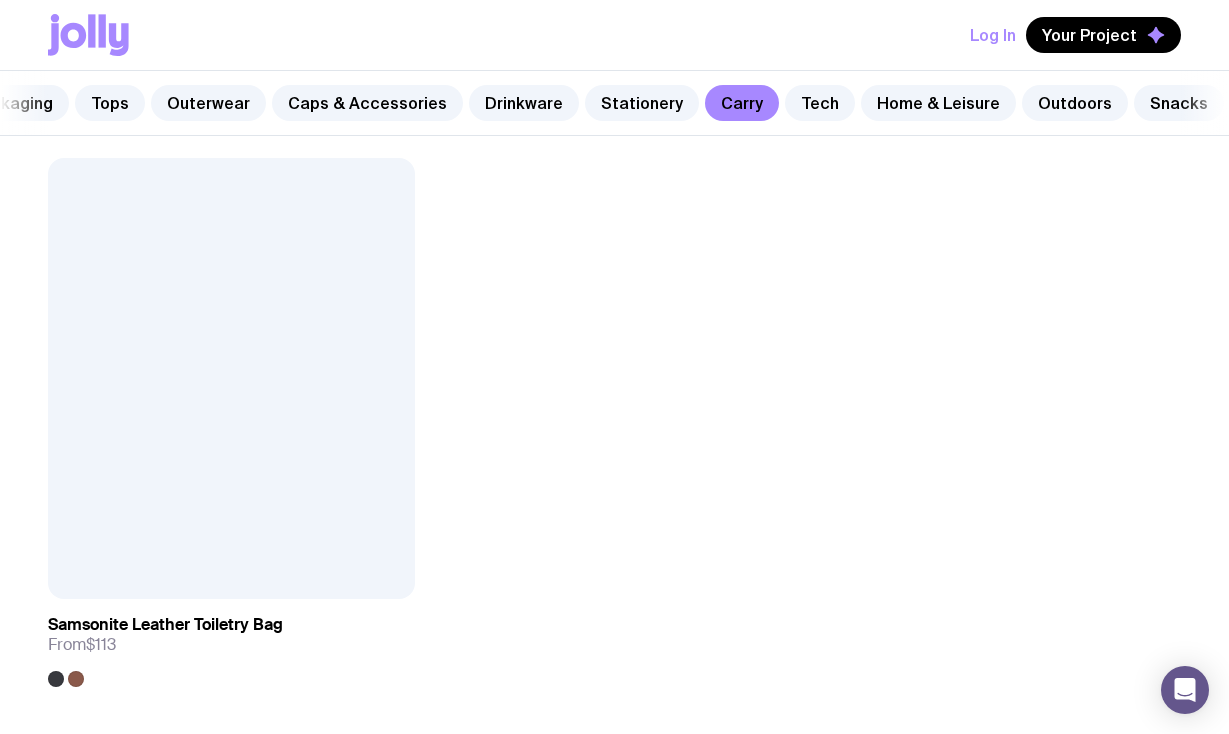 scroll, scrollTop: 6909, scrollLeft: 0, axis: vertical 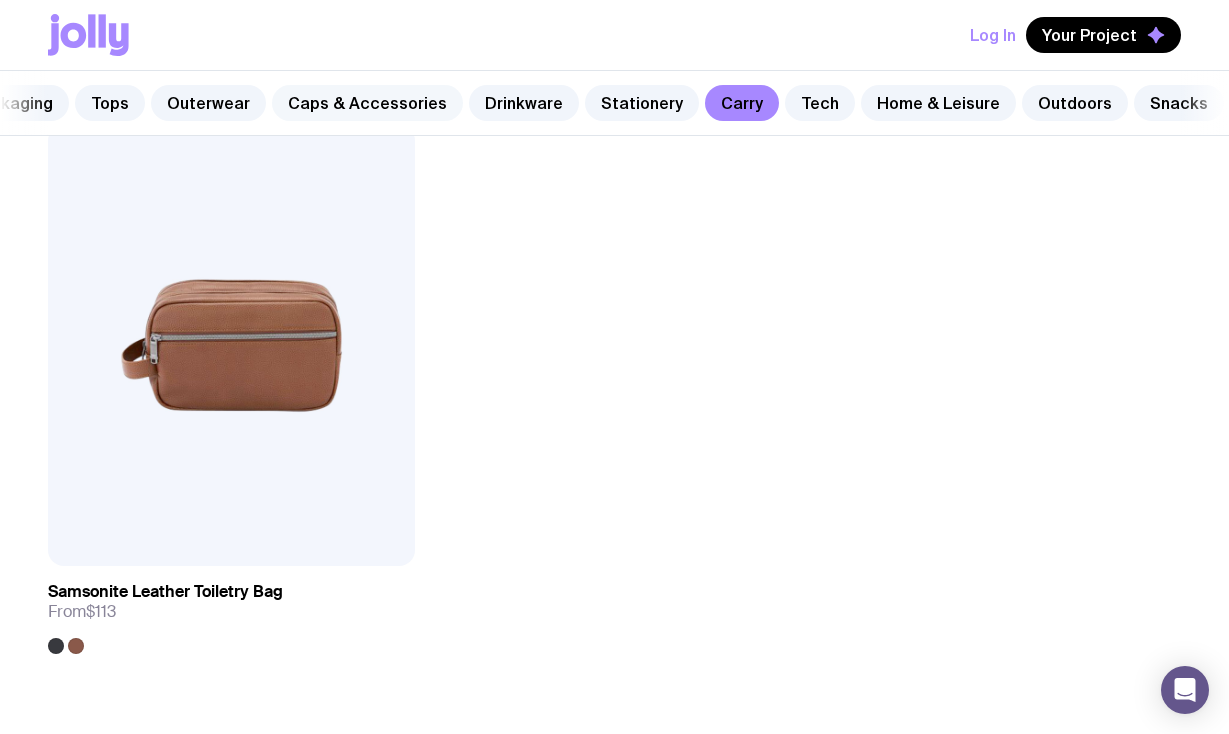 click on "Caps & Accessories" 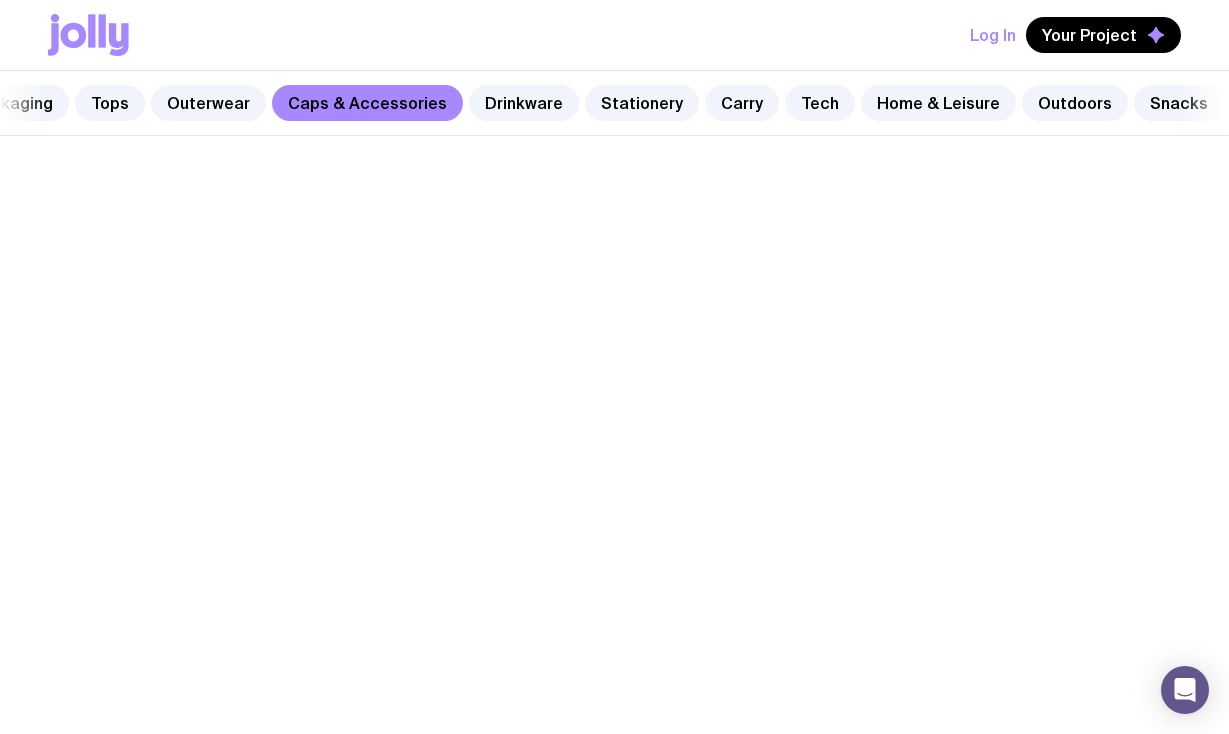scroll, scrollTop: 0, scrollLeft: 0, axis: both 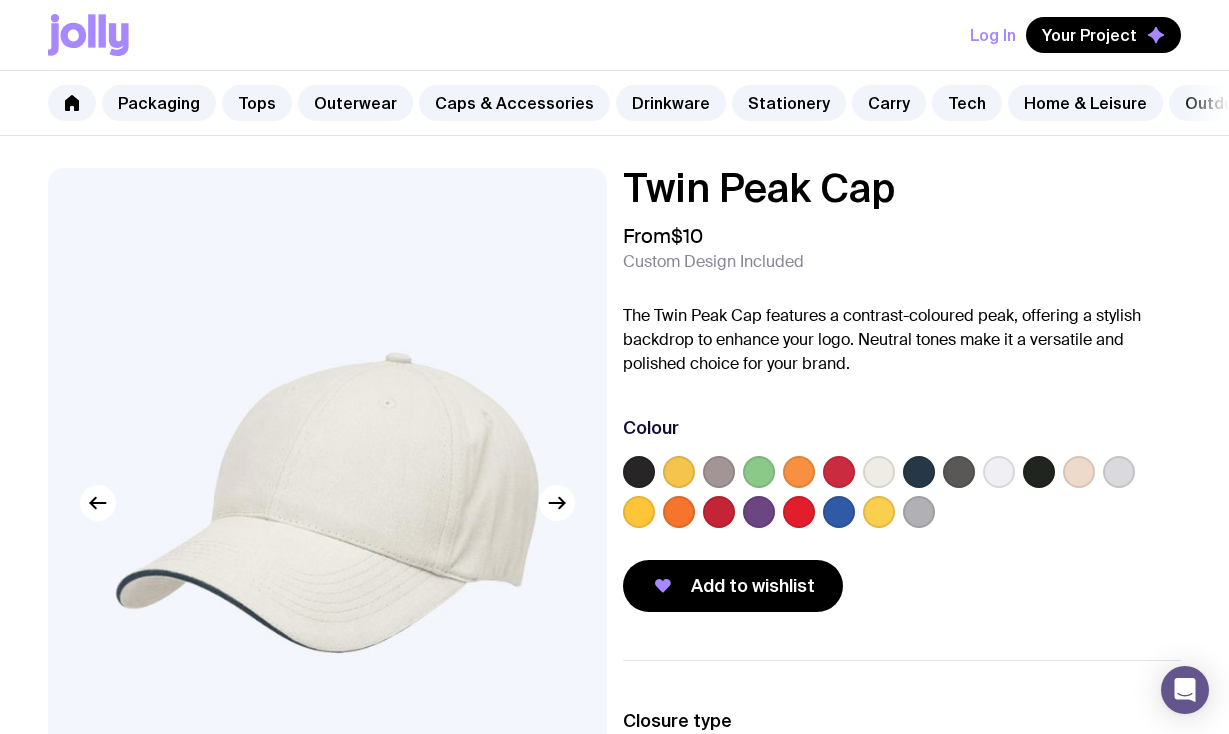 click at bounding box center (1079, 472) 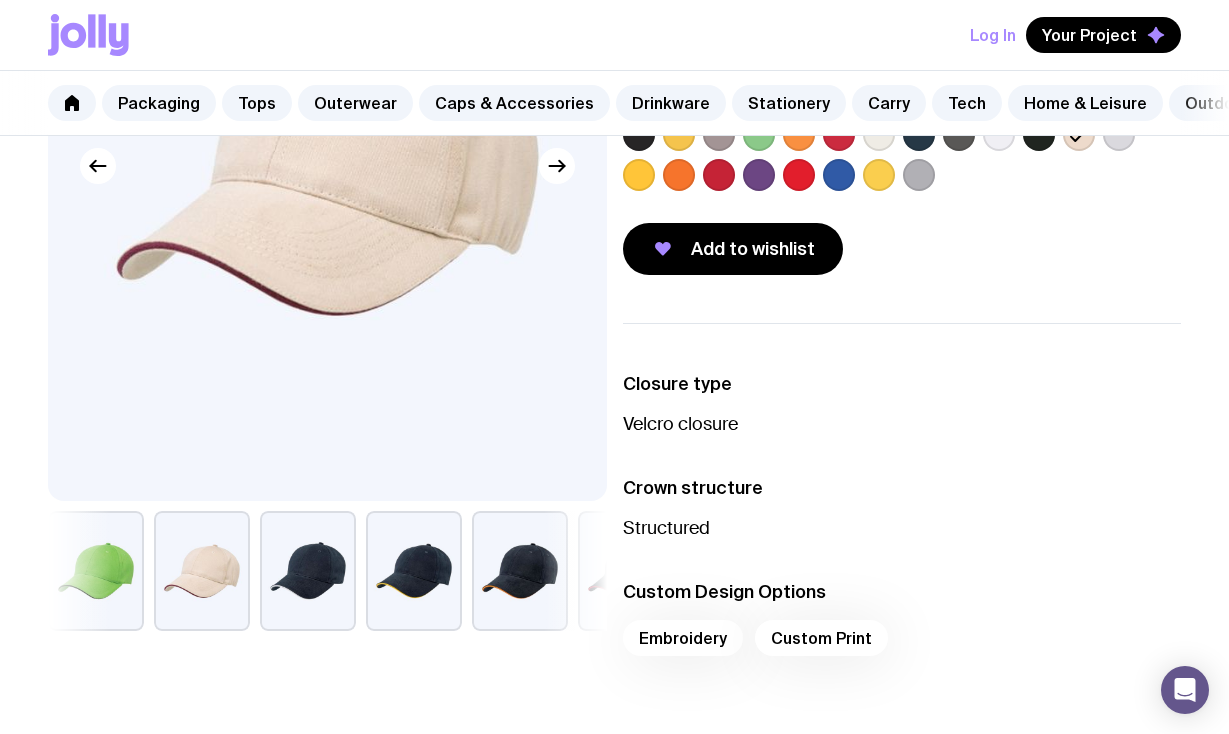 scroll, scrollTop: 340, scrollLeft: 0, axis: vertical 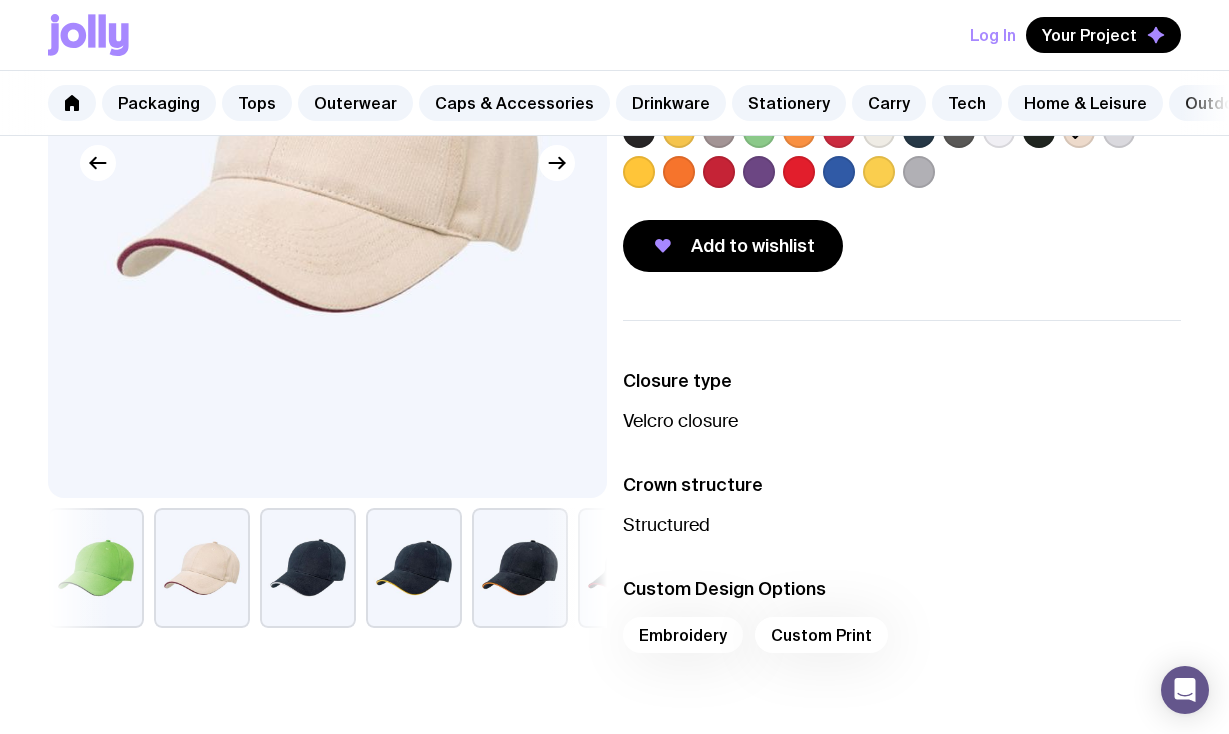 click at bounding box center [96, 568] 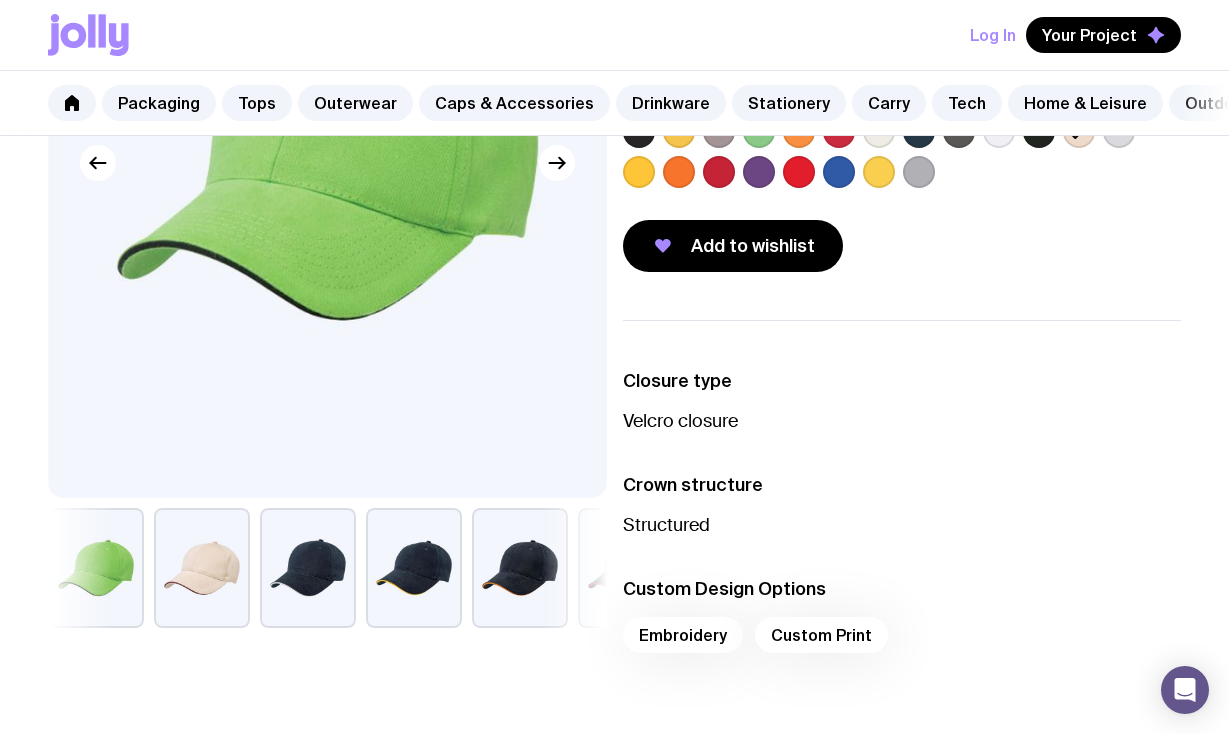 click at bounding box center (414, 568) 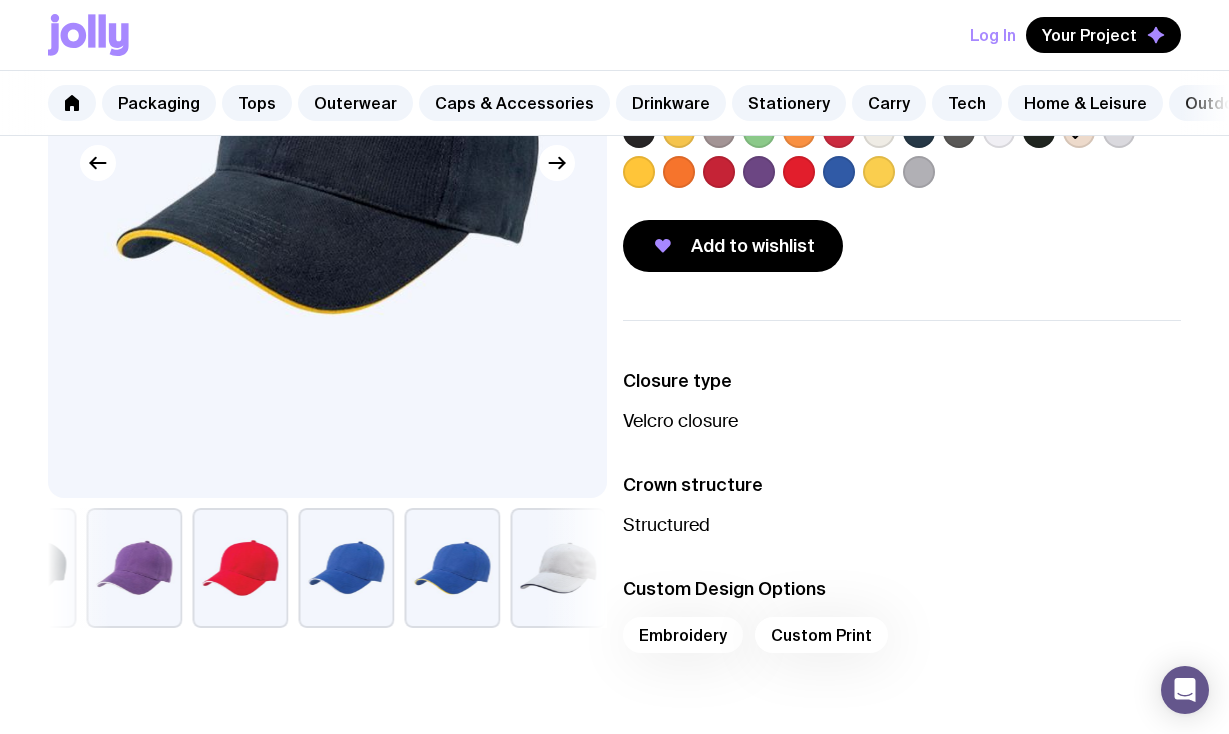 click at bounding box center (241, 568) 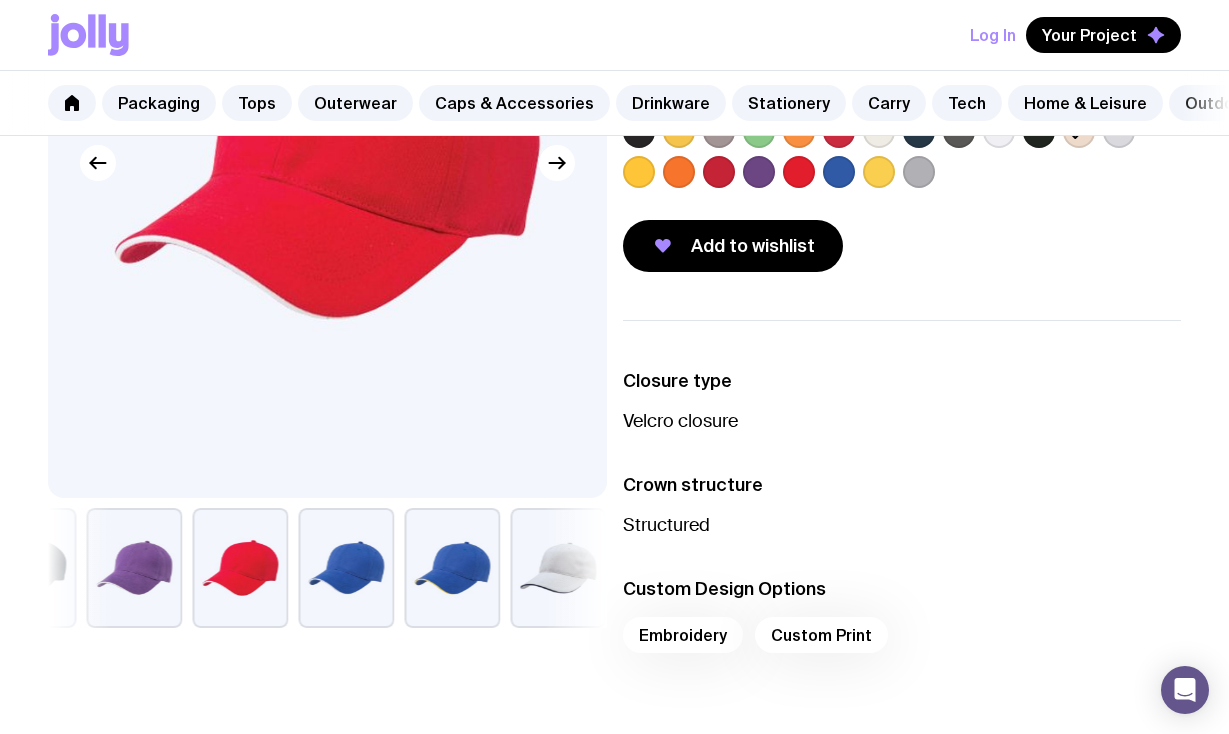click at bounding box center [327, 568] 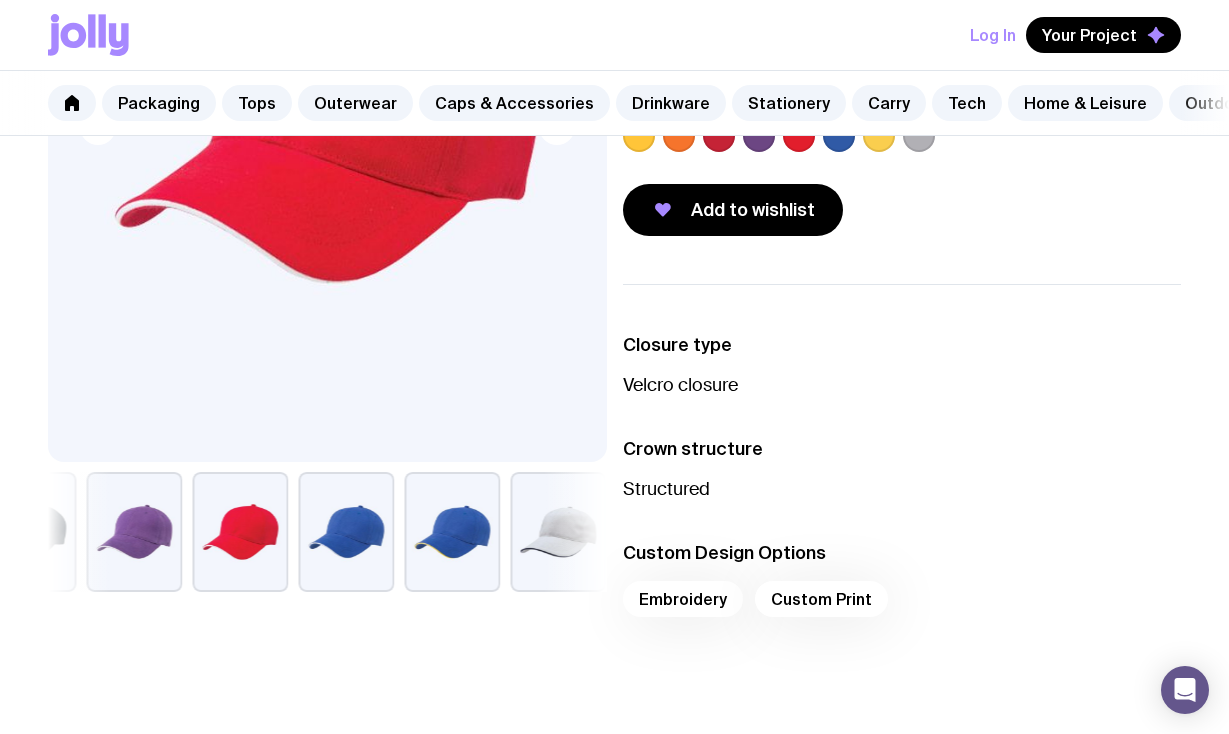 scroll, scrollTop: 385, scrollLeft: 0, axis: vertical 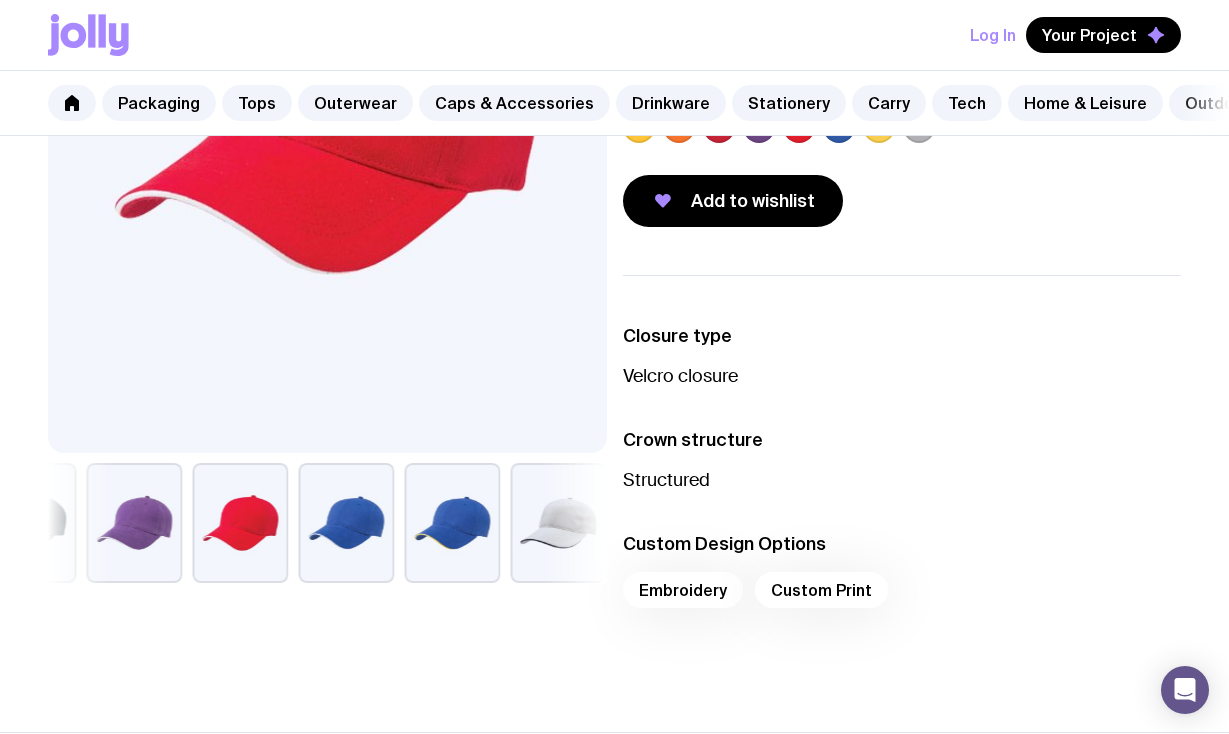 click at bounding box center [559, 523] 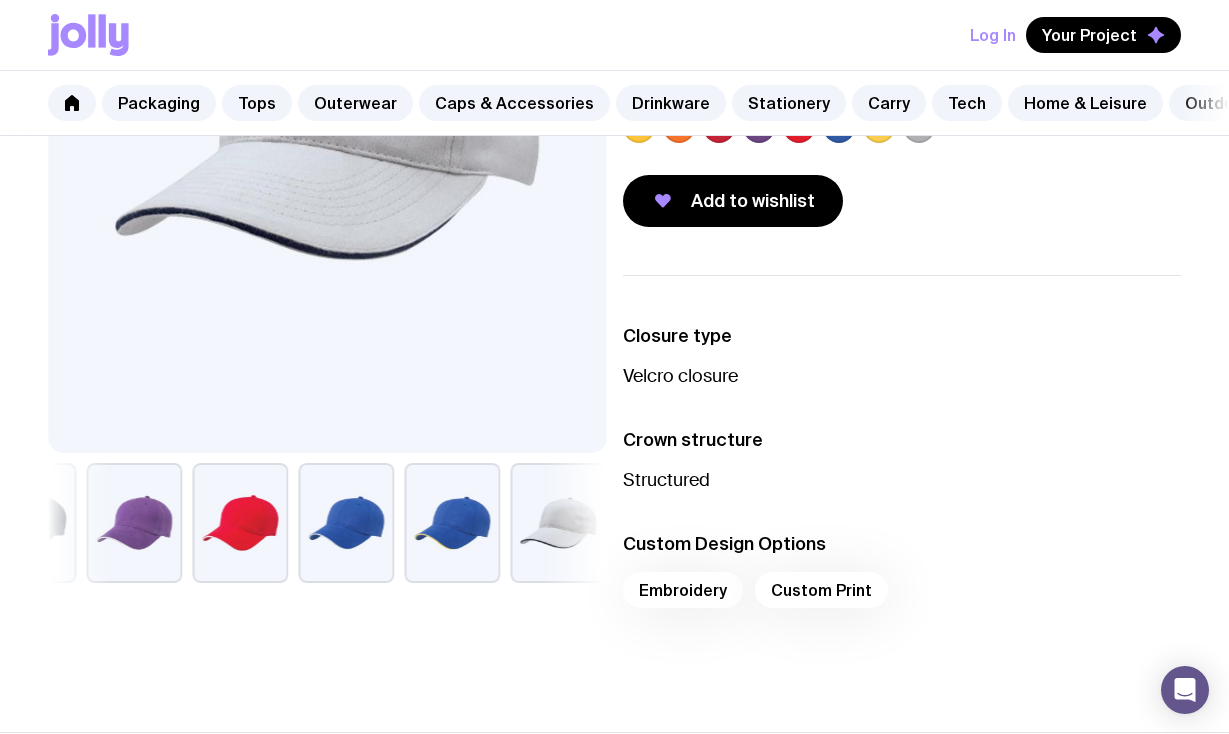 scroll, scrollTop: 395, scrollLeft: 0, axis: vertical 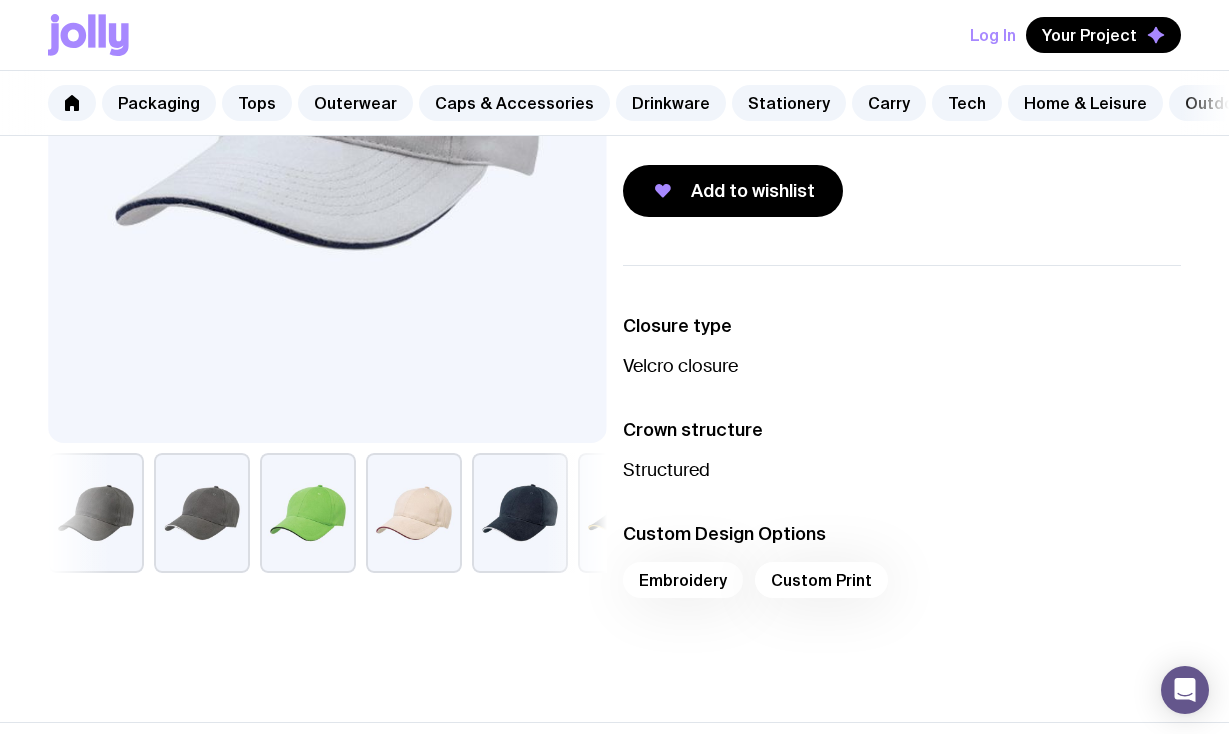 click at bounding box center (414, 513) 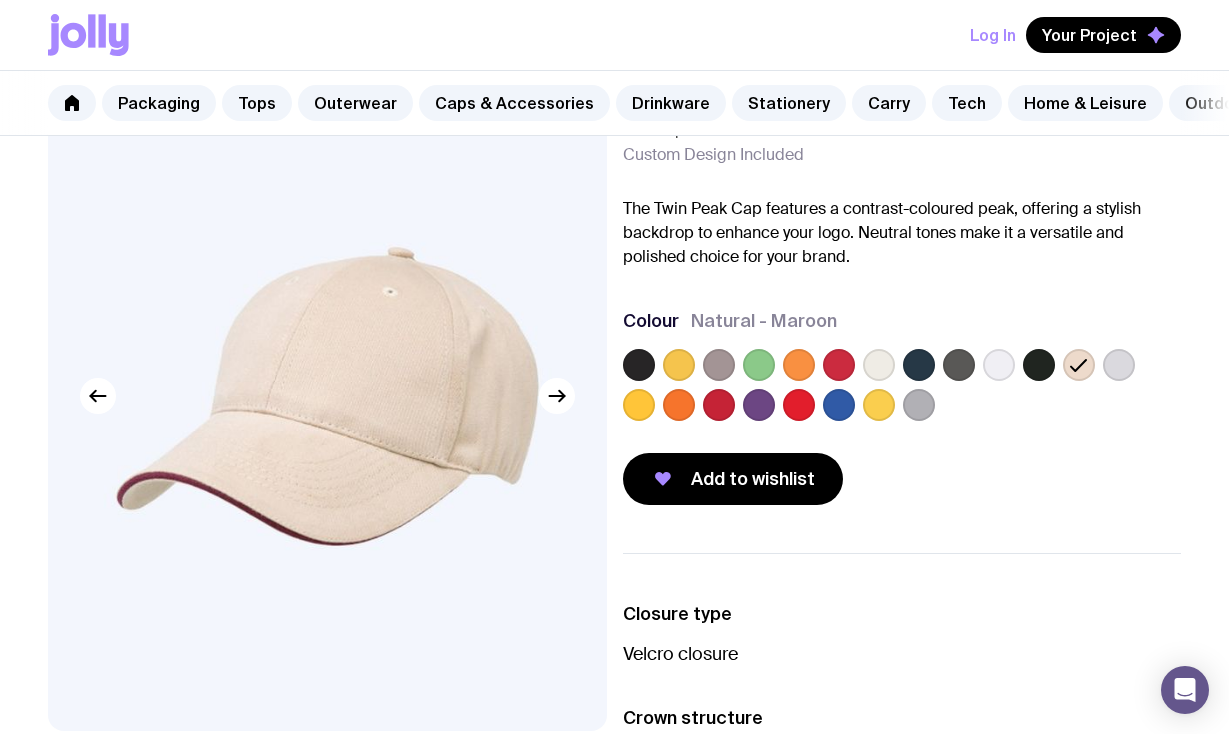 scroll, scrollTop: 110, scrollLeft: 0, axis: vertical 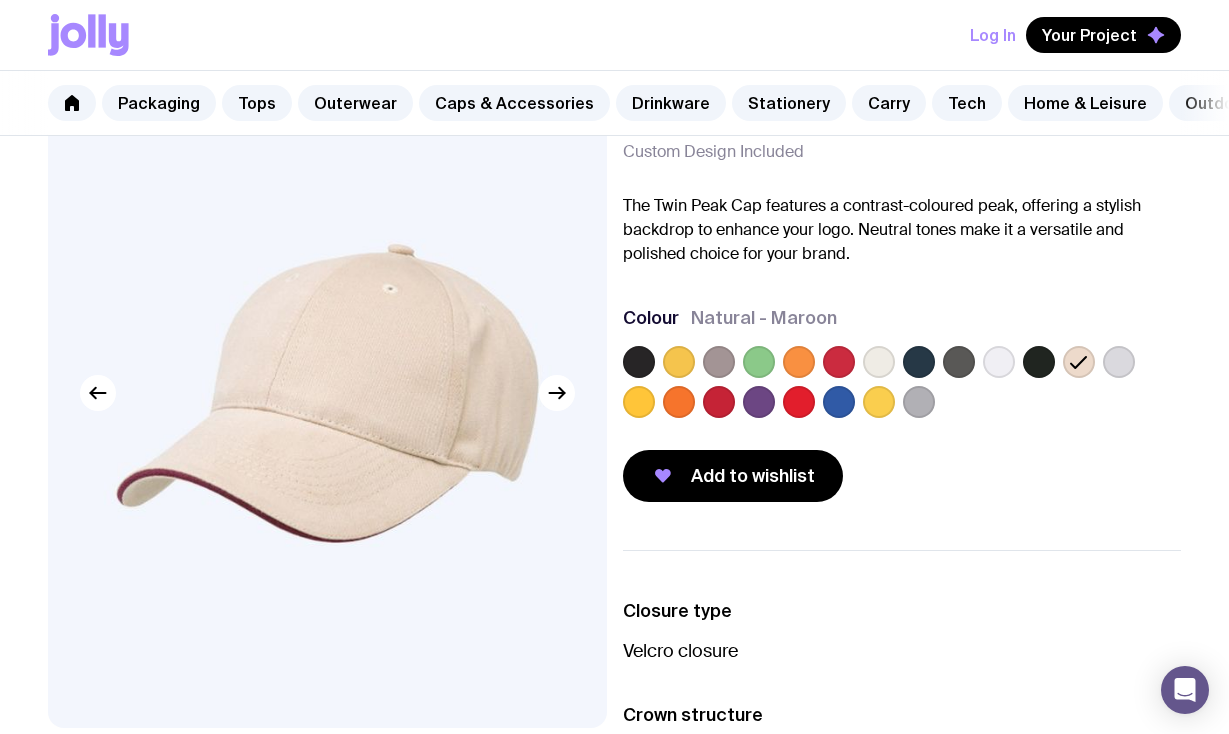 click at bounding box center [799, 402] 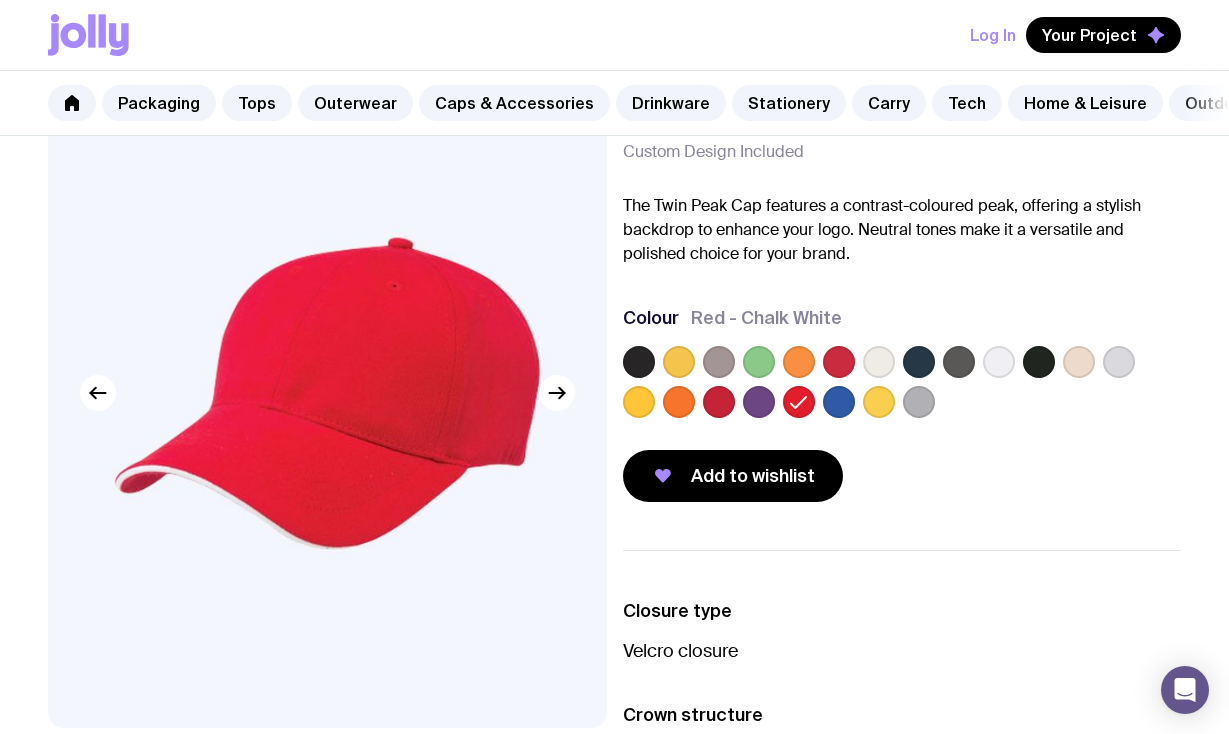 click at bounding box center (1079, 362) 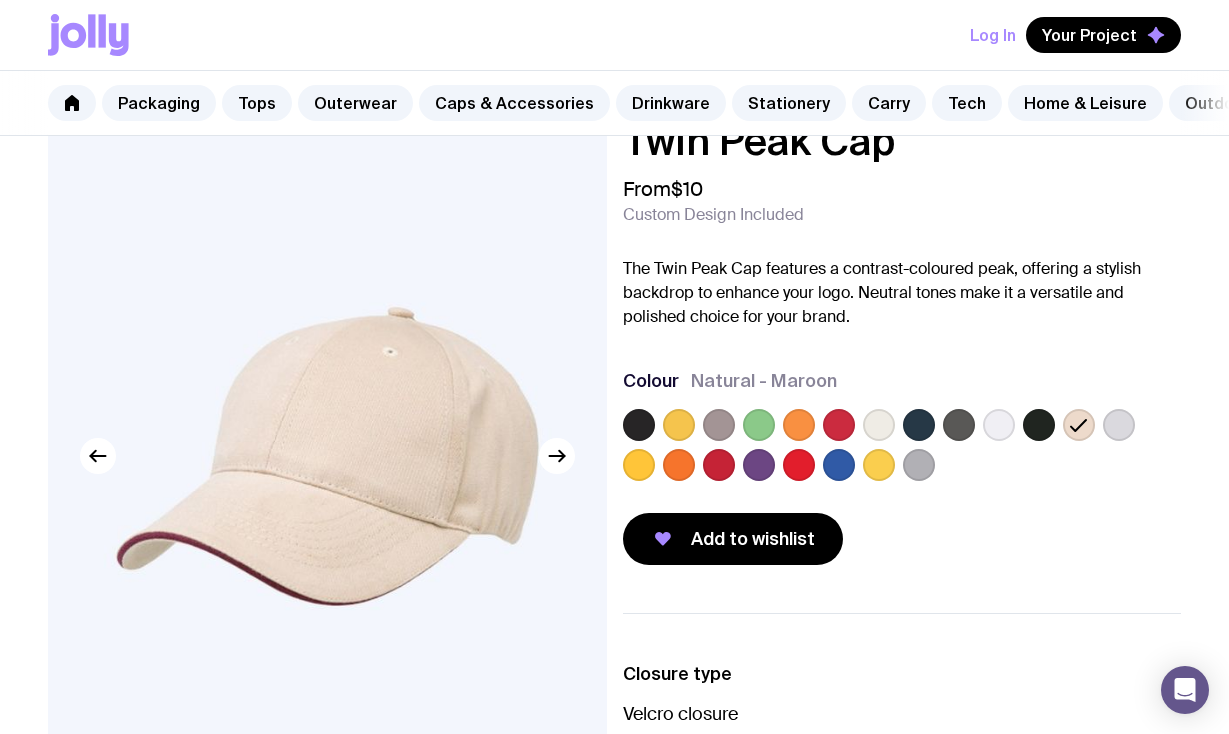 scroll, scrollTop: 55, scrollLeft: 0, axis: vertical 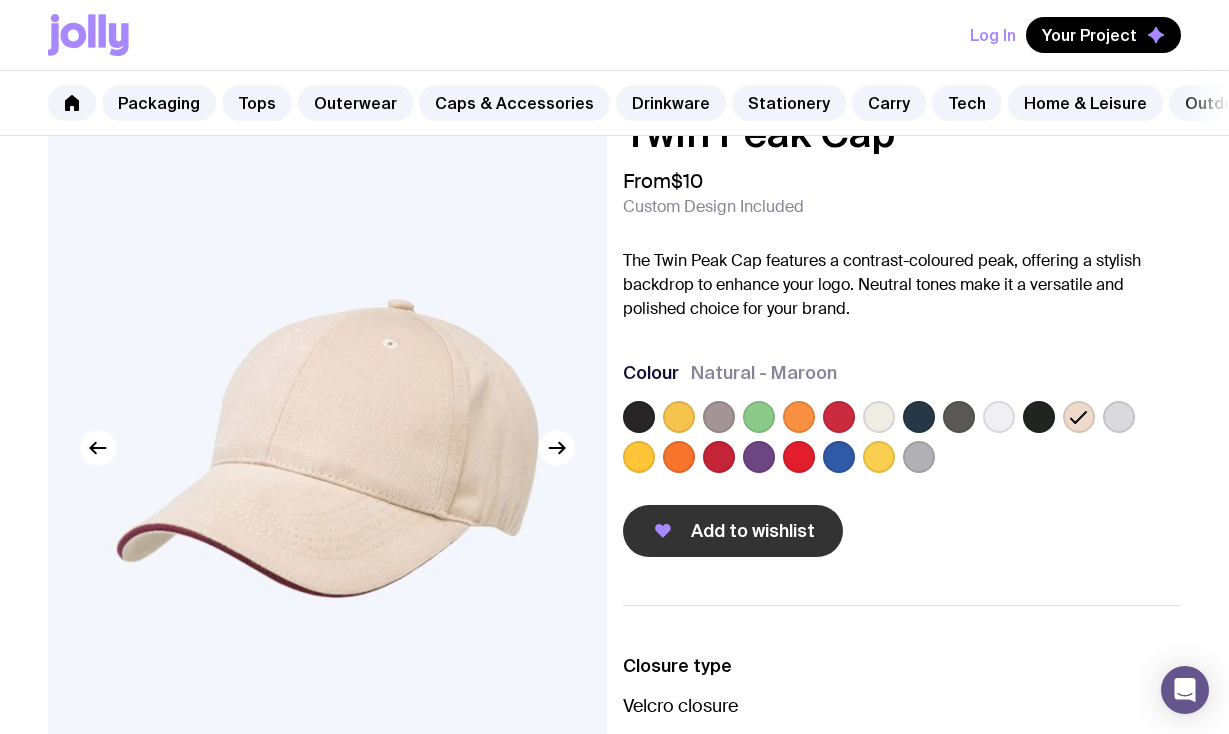 click on "Add to wishlist" at bounding box center [753, 531] 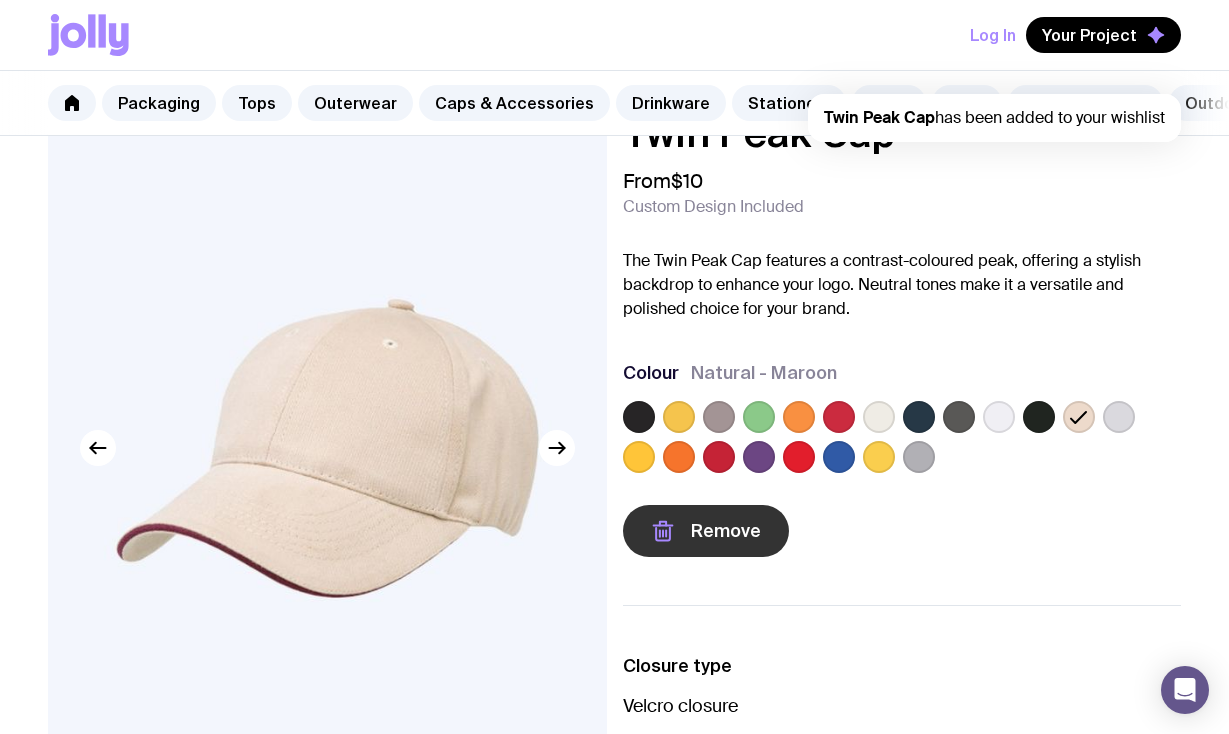 scroll, scrollTop: 0, scrollLeft: 0, axis: both 